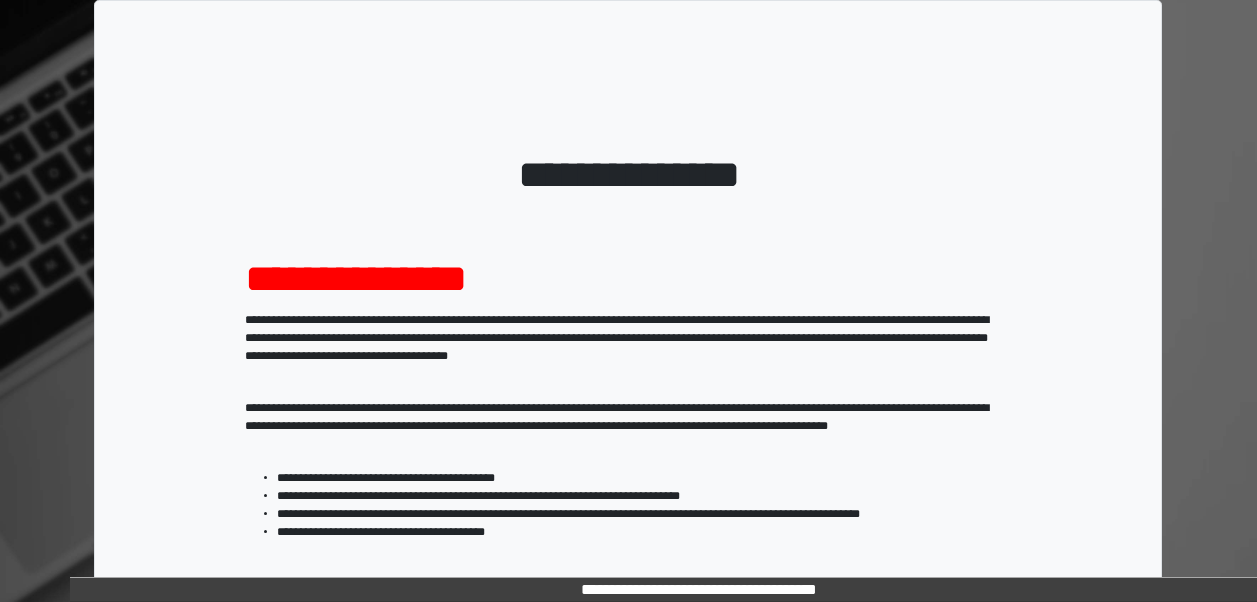scroll, scrollTop: 0, scrollLeft: 0, axis: both 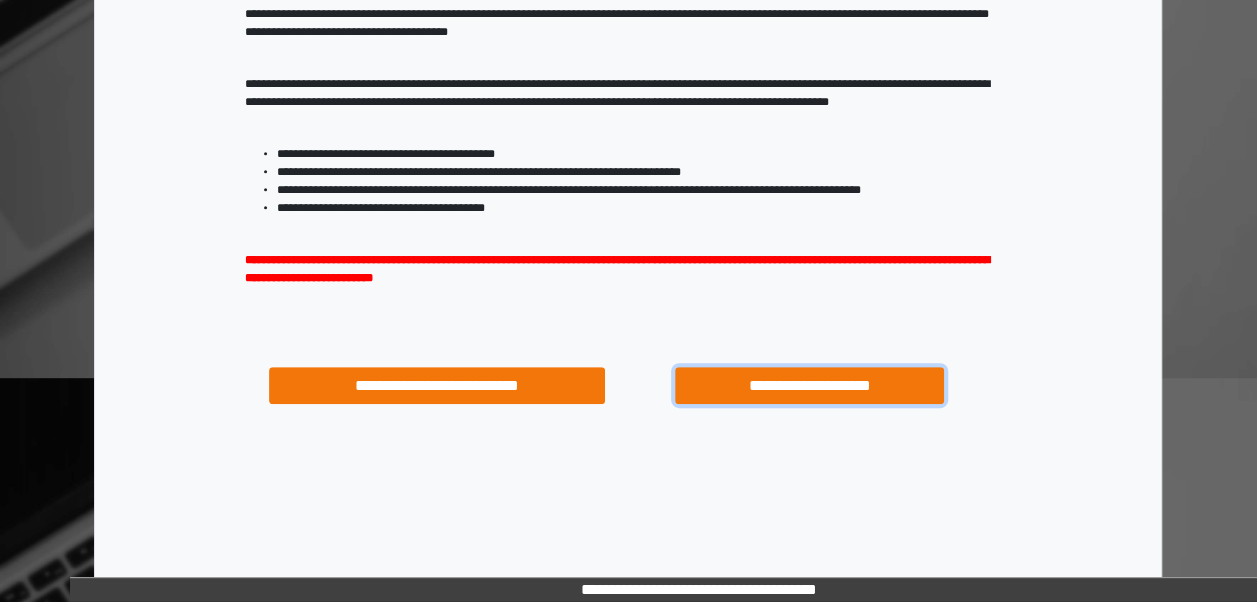 click on "**********" at bounding box center (809, 385) 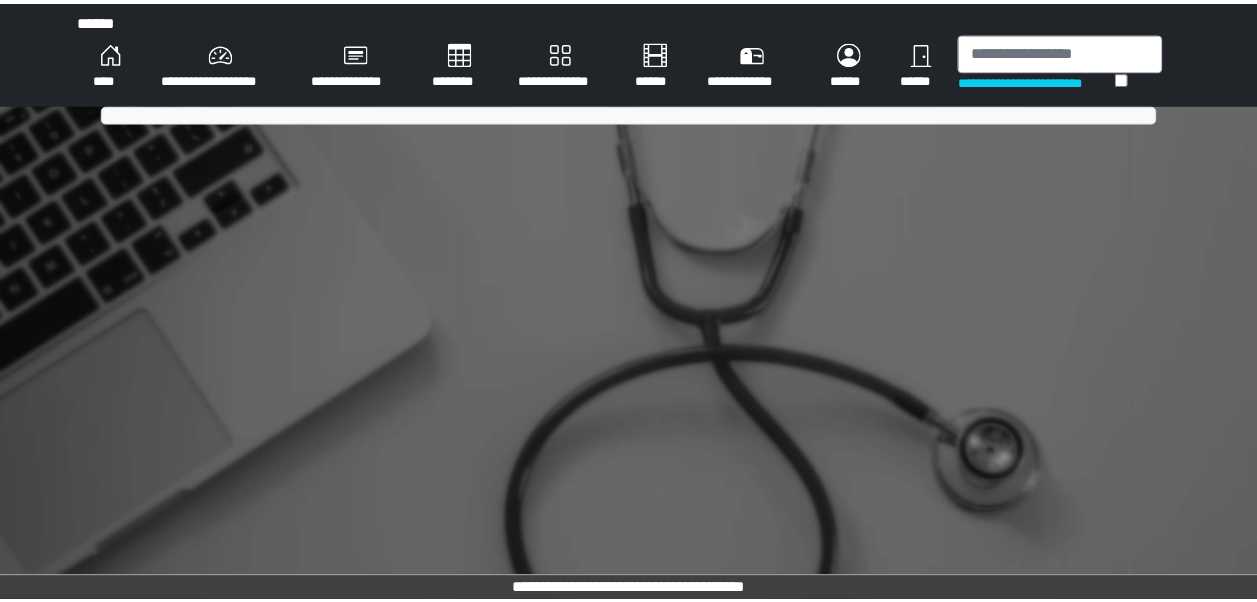 scroll, scrollTop: 0, scrollLeft: 0, axis: both 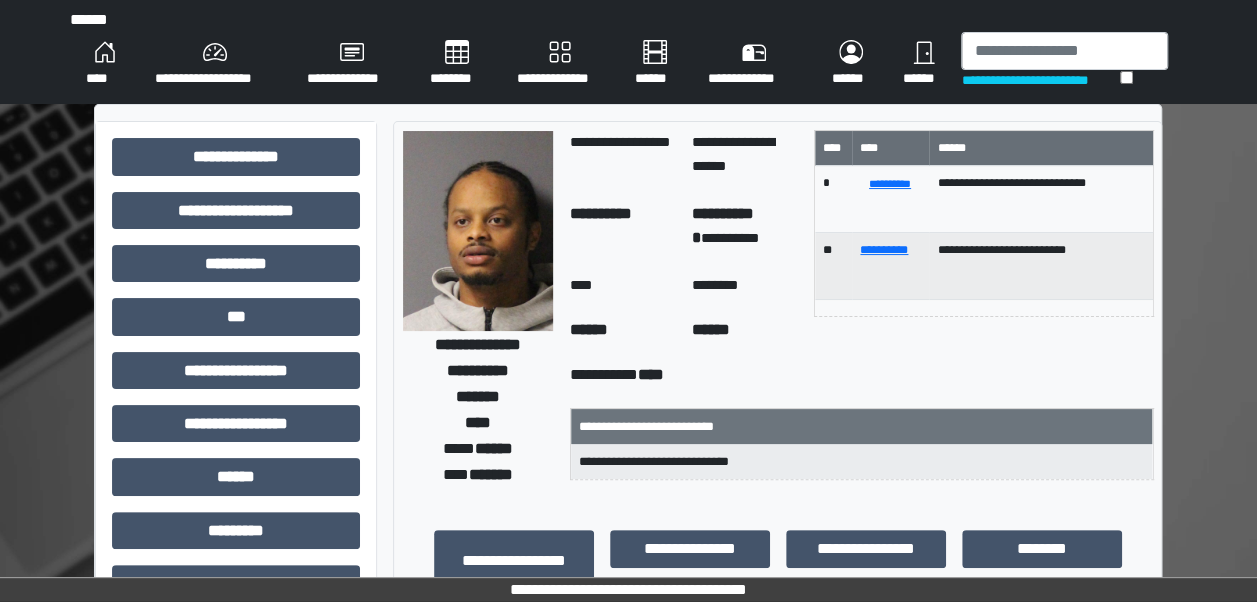 click on "****" at bounding box center (104, 64) 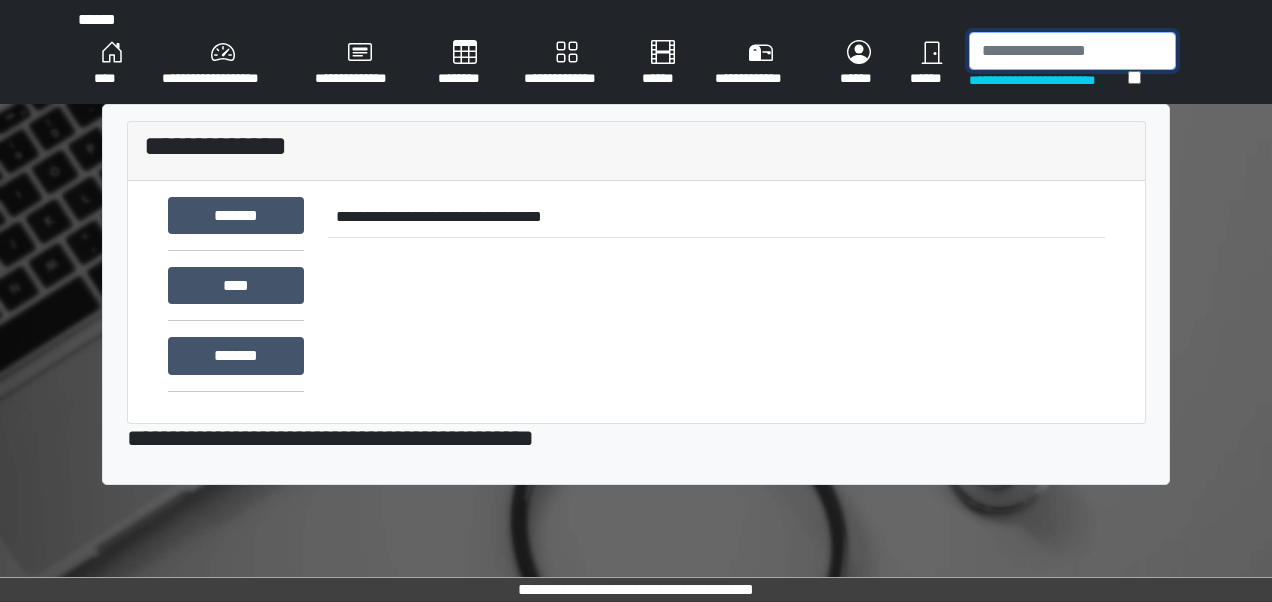 click at bounding box center [1072, 51] 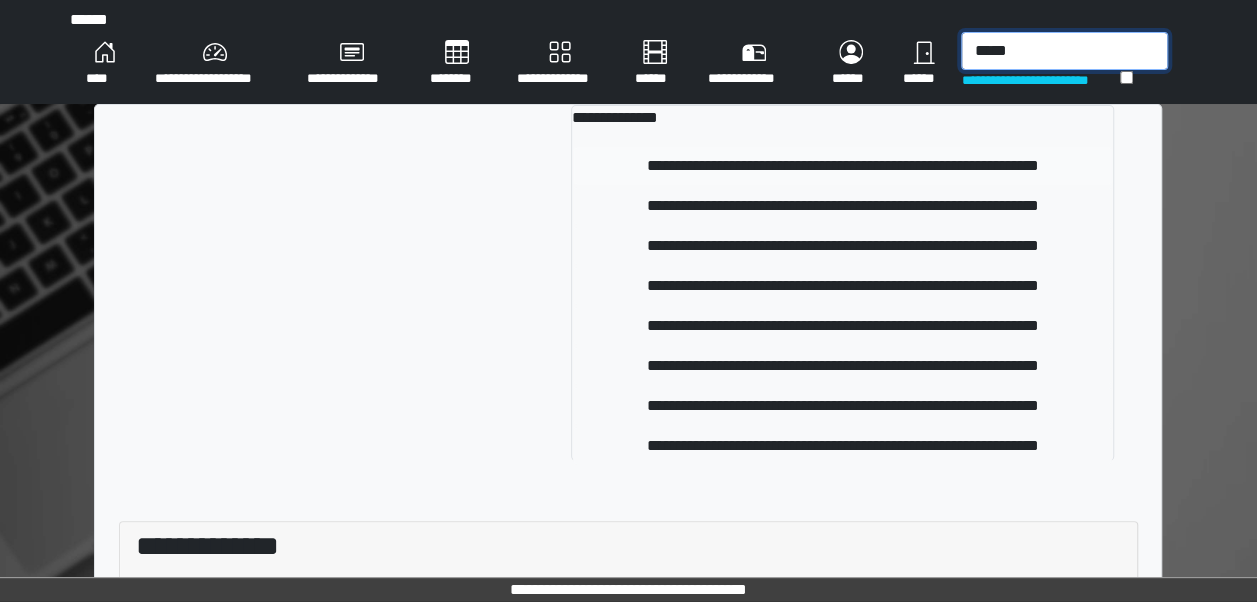 type on "*****" 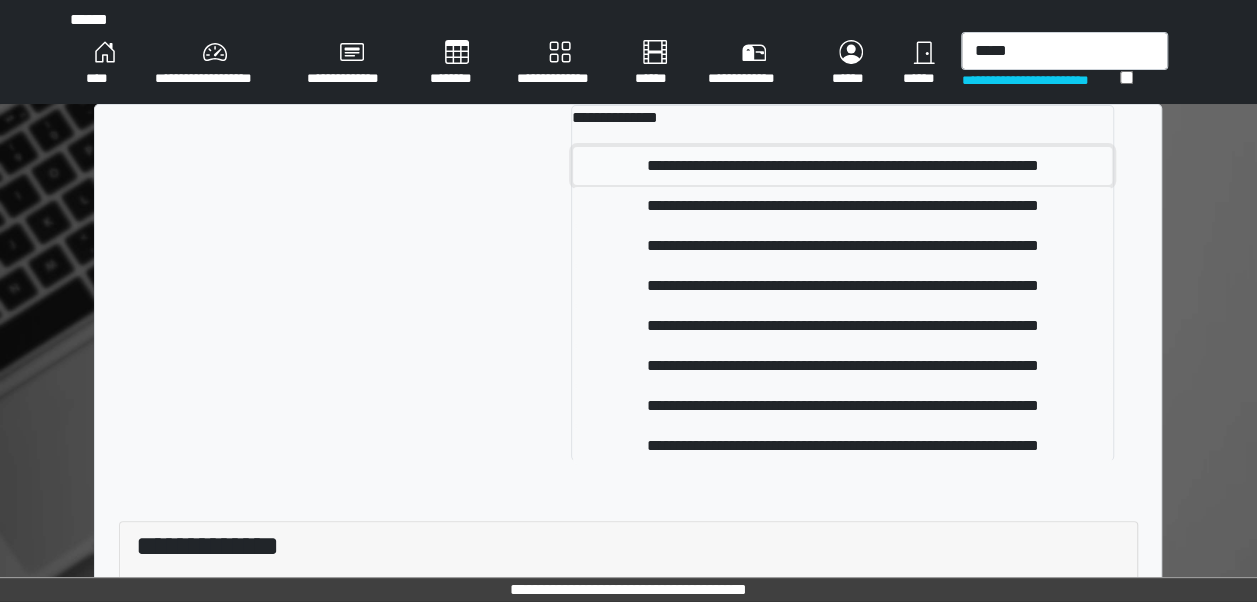 click on "**********" at bounding box center (842, 166) 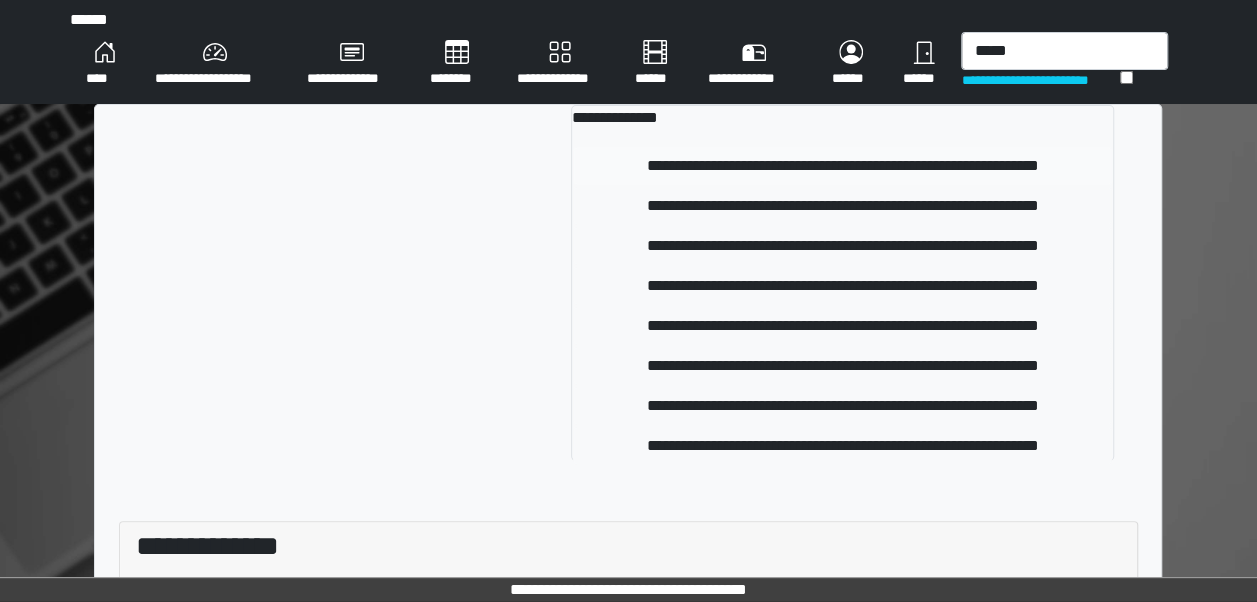 type 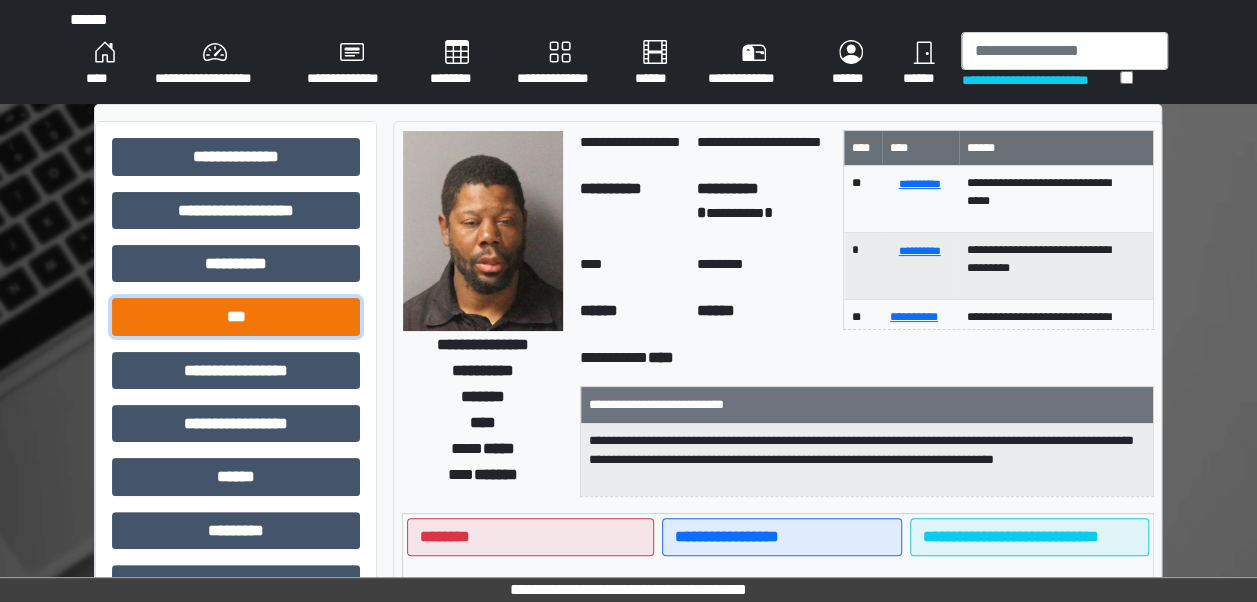 click on "***" at bounding box center [236, 316] 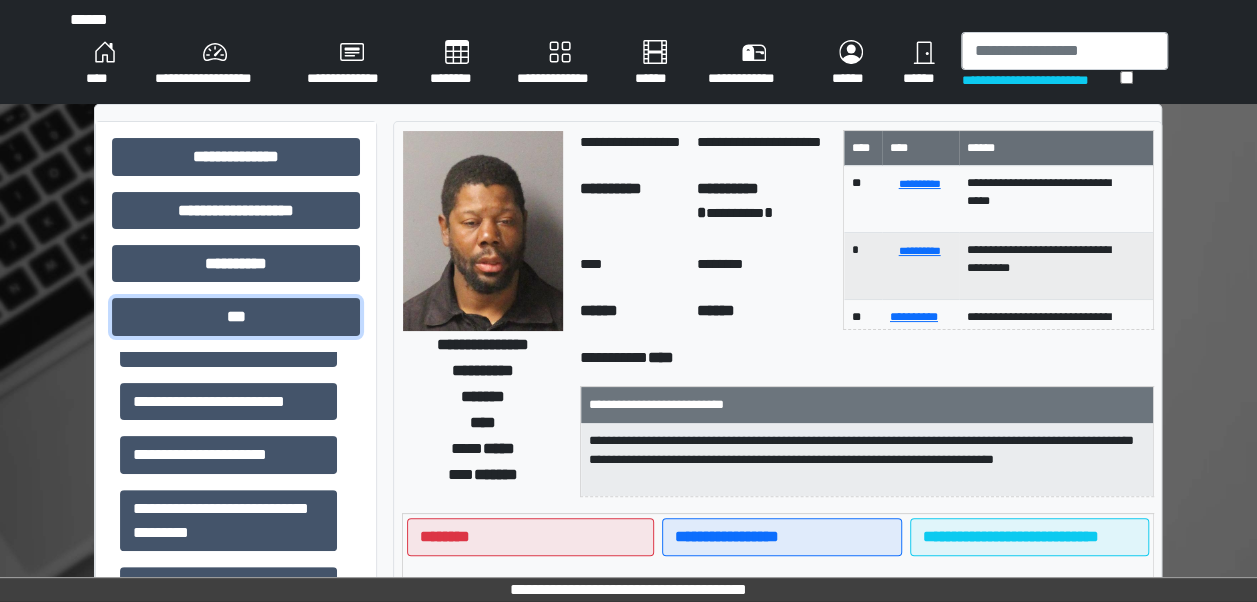 scroll, scrollTop: 318, scrollLeft: 0, axis: vertical 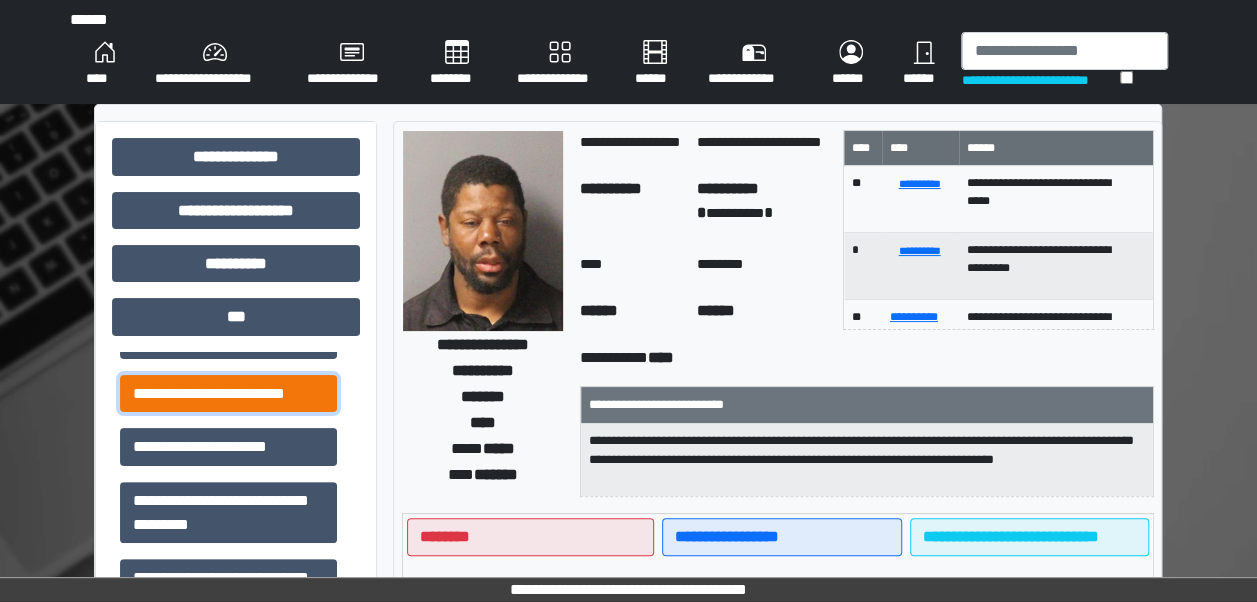 click on "**********" at bounding box center (228, 393) 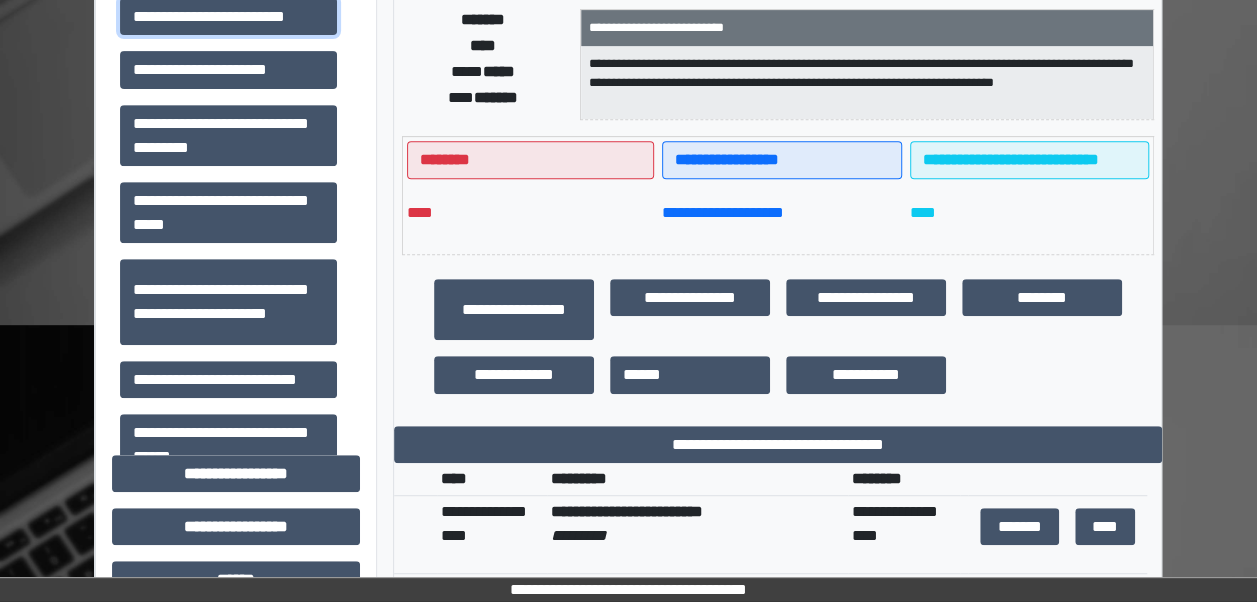scroll, scrollTop: 435, scrollLeft: 0, axis: vertical 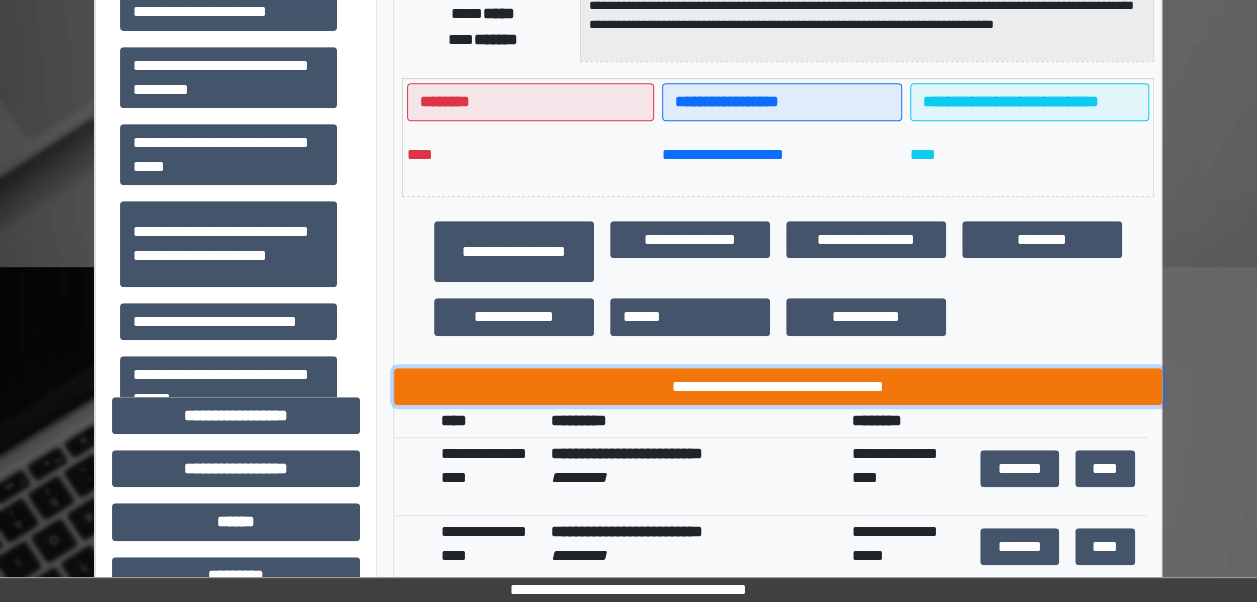 click on "**********" at bounding box center (778, 386) 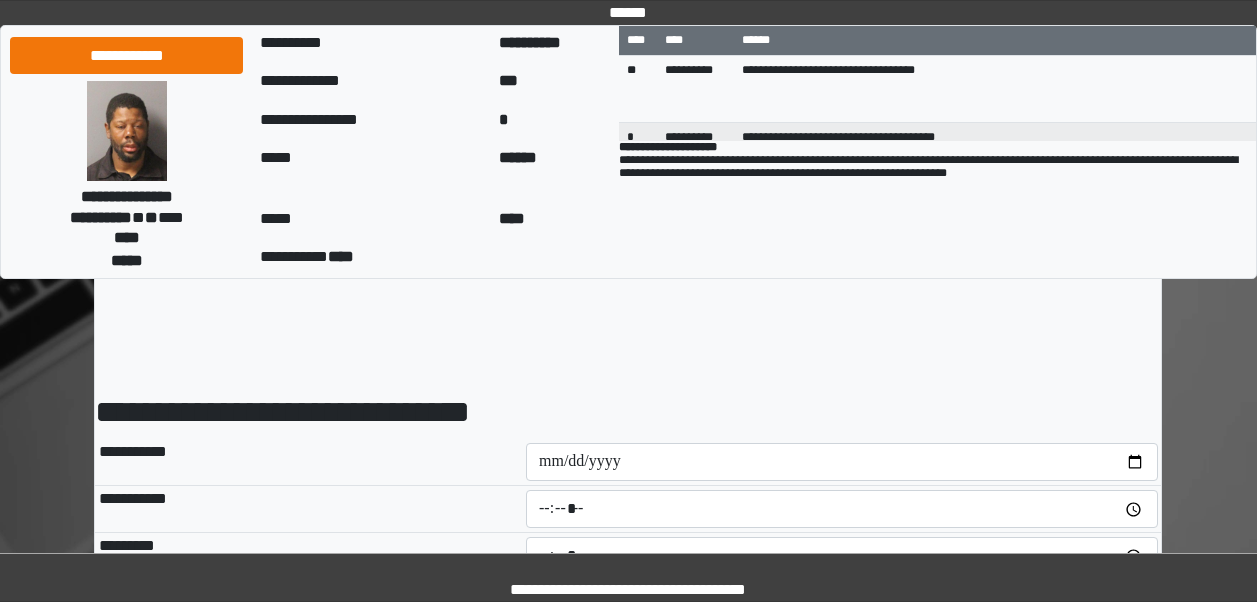 scroll, scrollTop: 0, scrollLeft: 0, axis: both 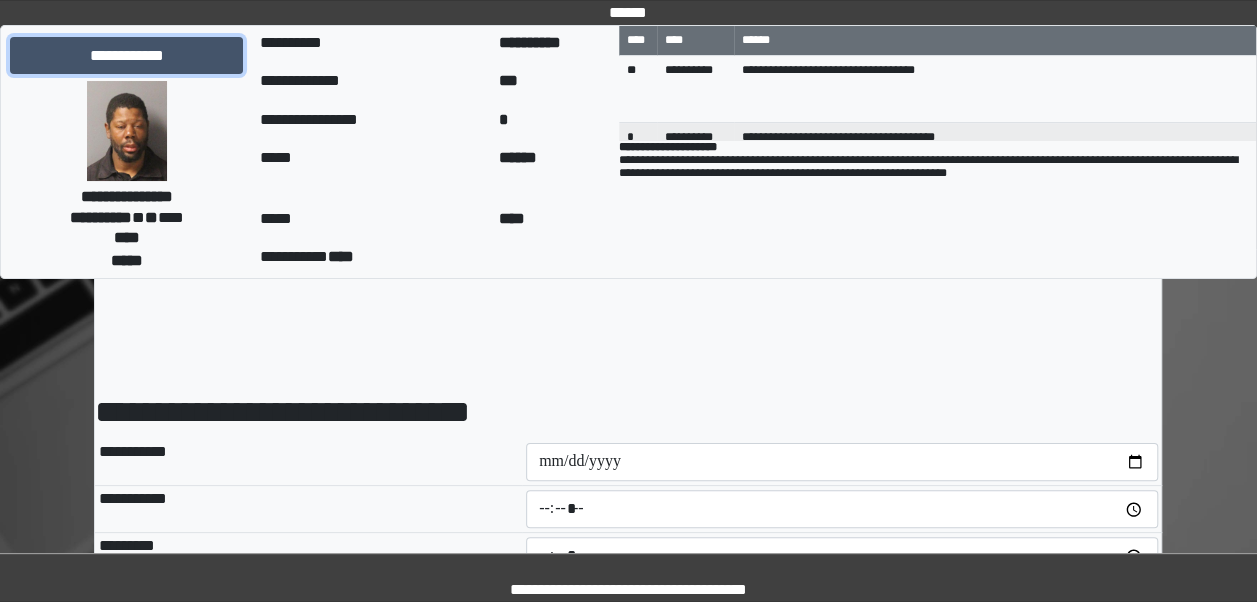 click on "**********" at bounding box center [126, 55] 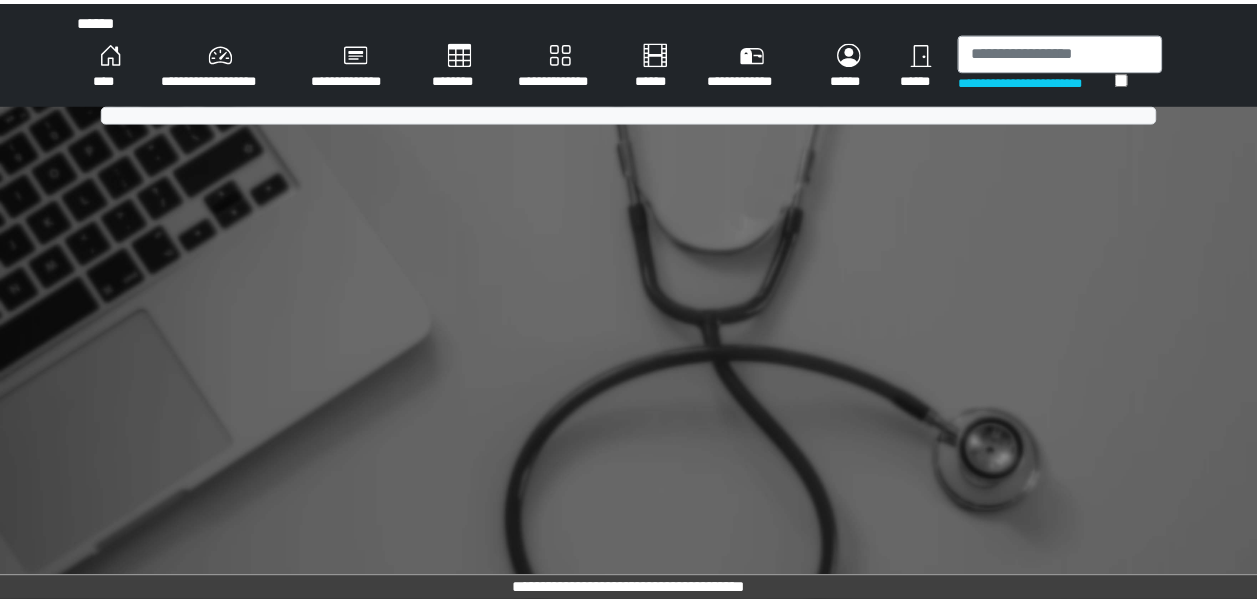 scroll, scrollTop: 0, scrollLeft: 0, axis: both 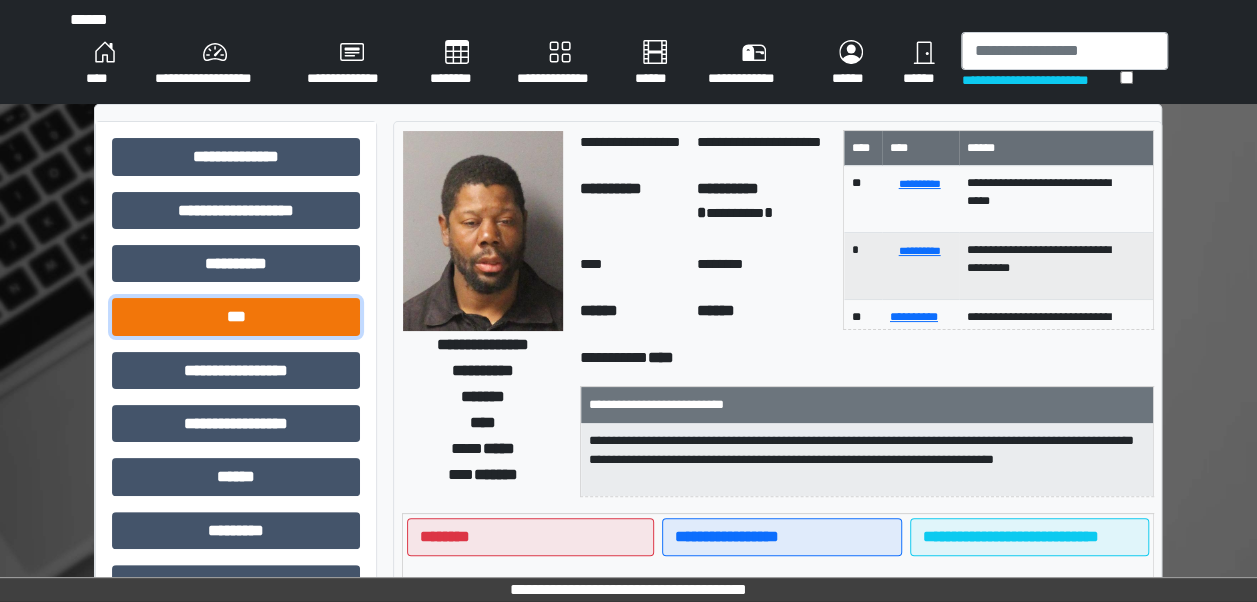 click on "***" at bounding box center [236, 316] 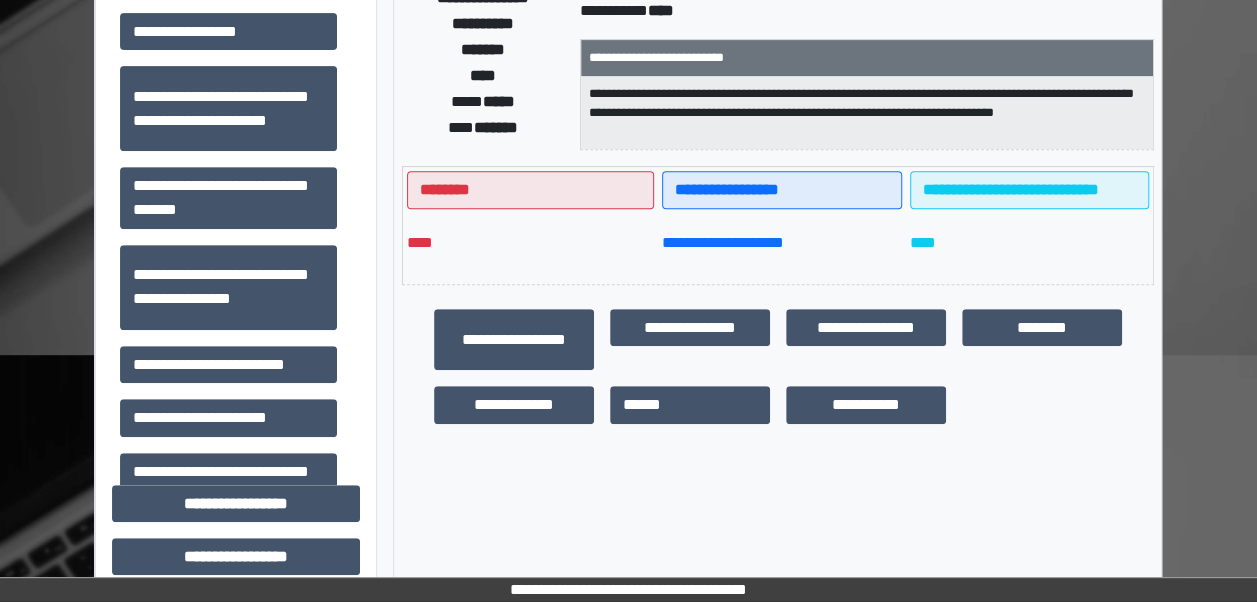 scroll, scrollTop: 343, scrollLeft: 0, axis: vertical 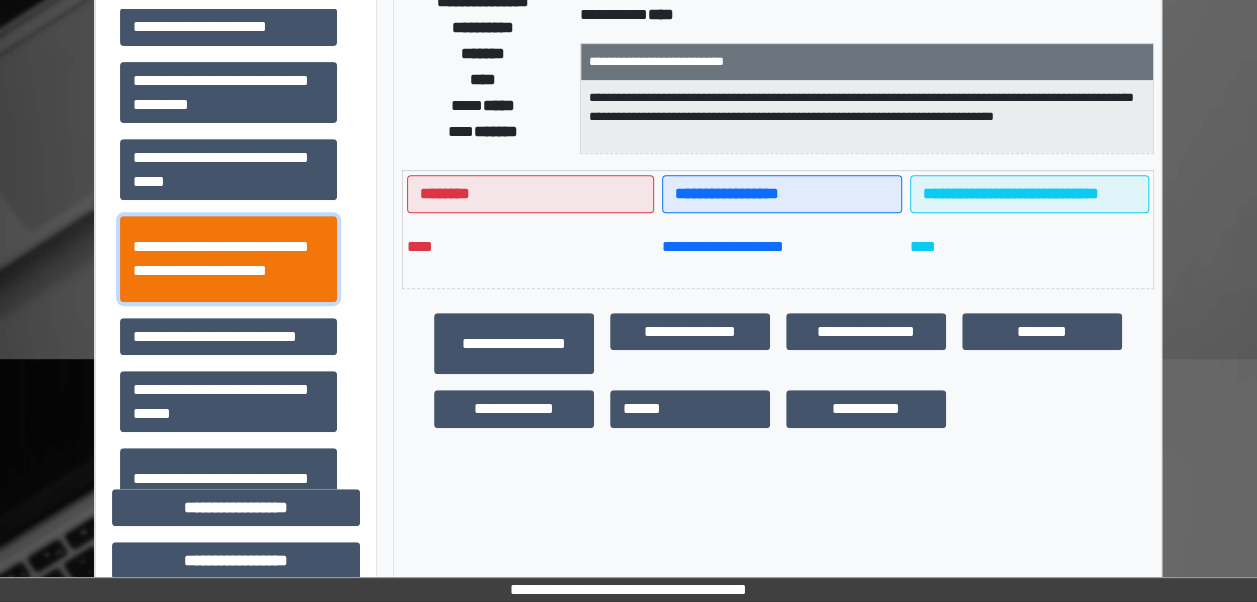 click on "**********" at bounding box center (228, 258) 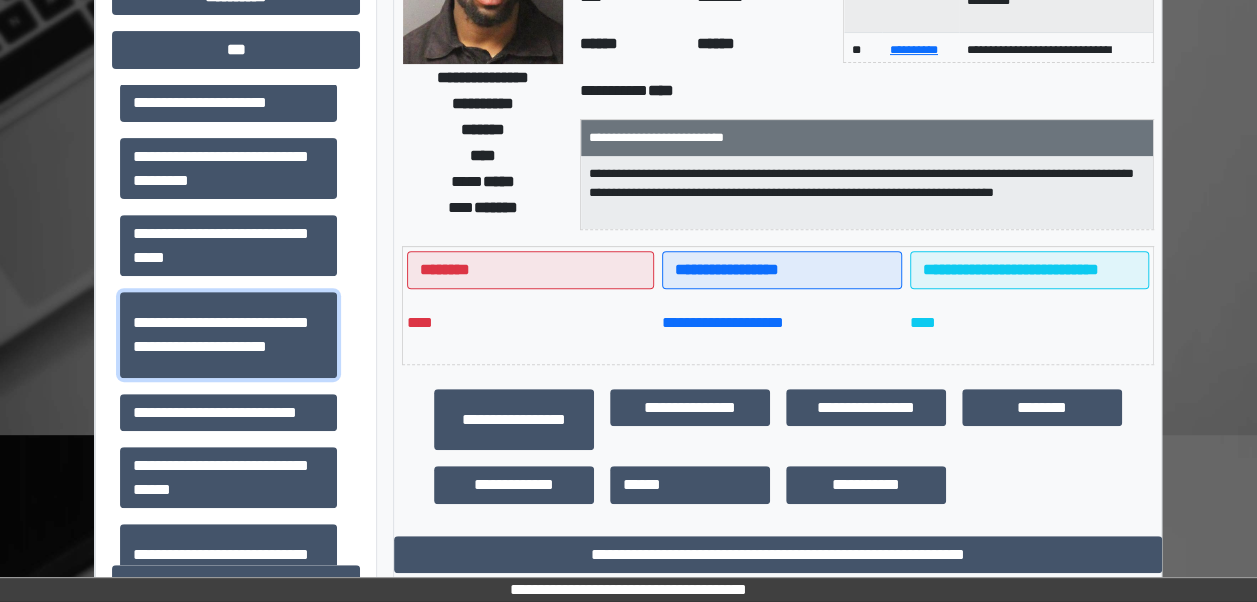 scroll, scrollTop: 269, scrollLeft: 0, axis: vertical 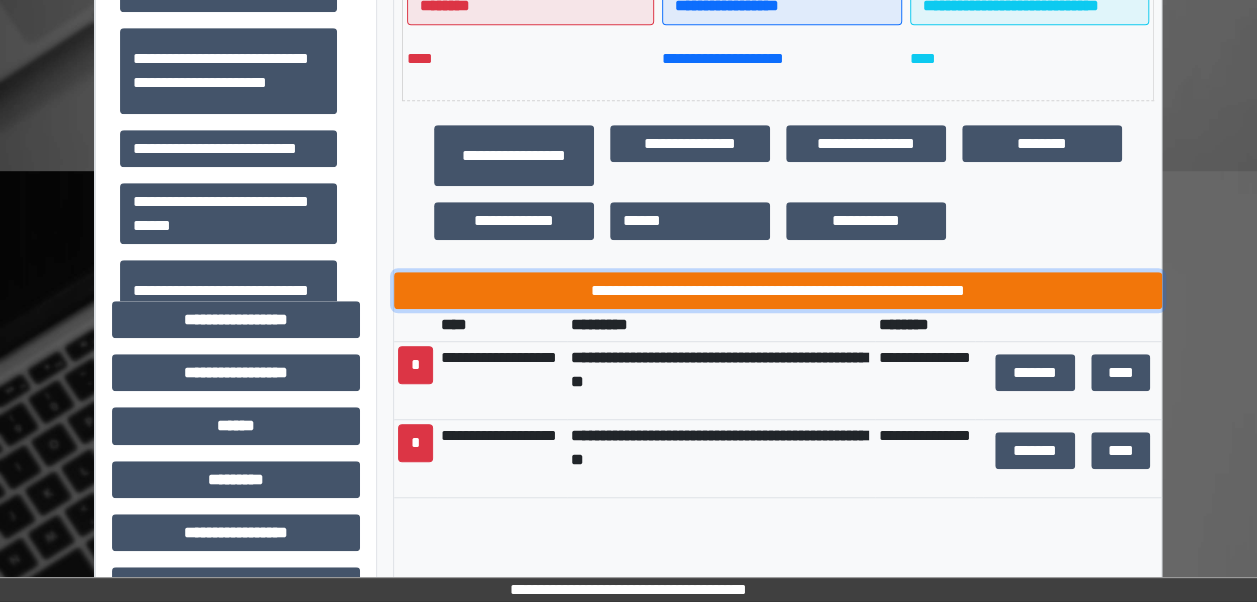click on "**********" at bounding box center [778, 290] 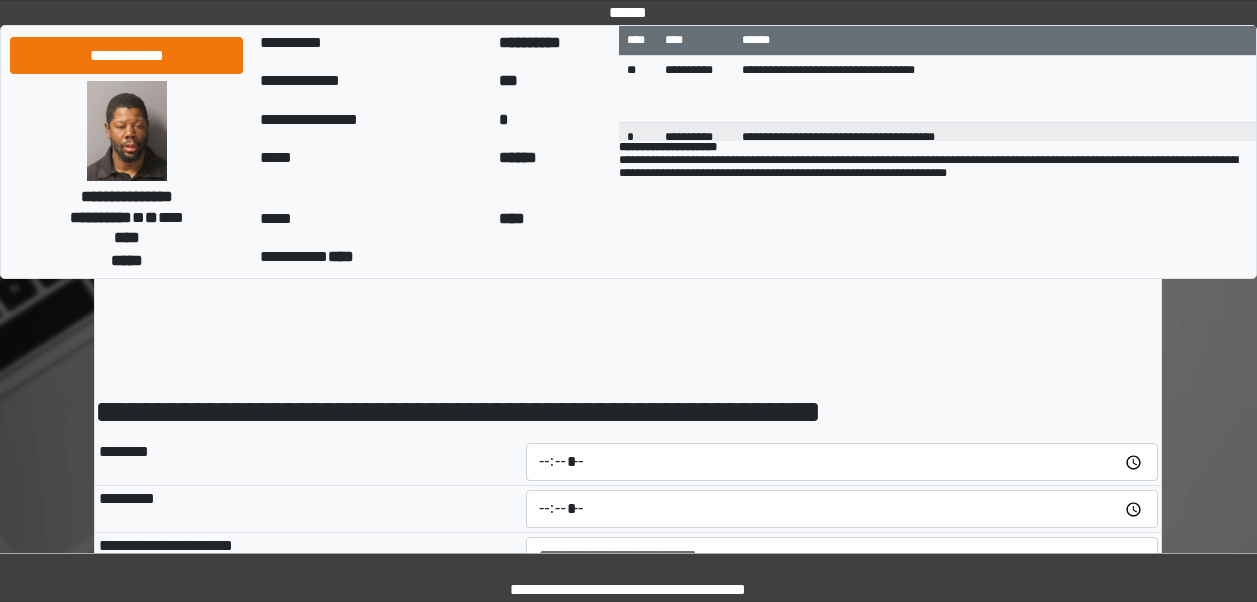 scroll, scrollTop: 0, scrollLeft: 0, axis: both 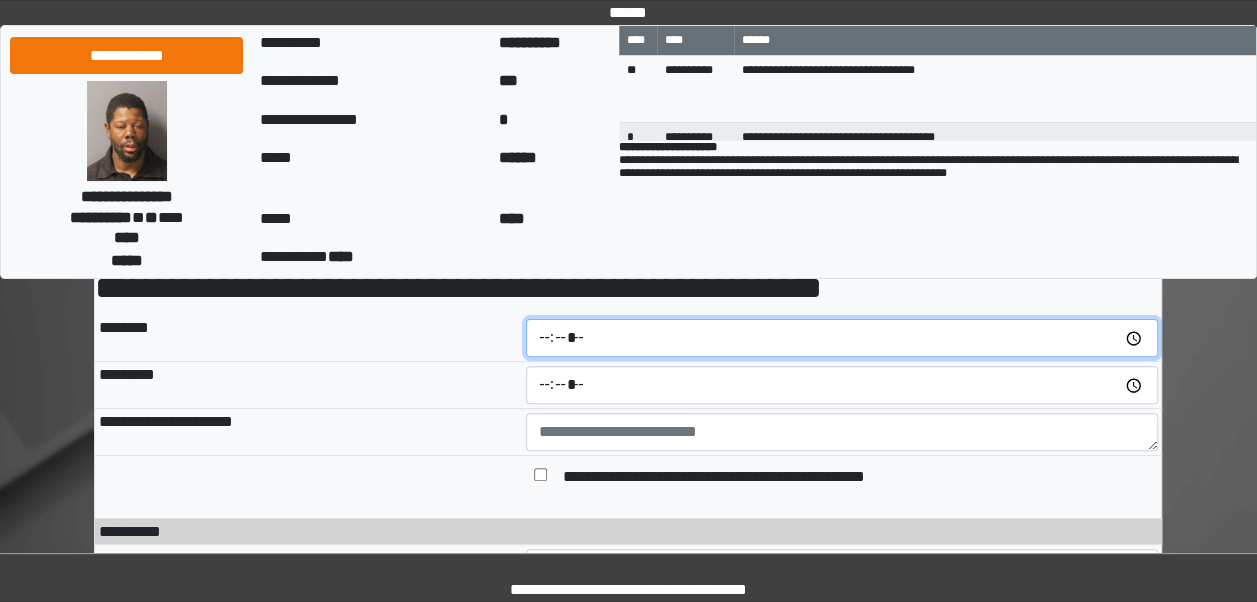click at bounding box center [842, 338] 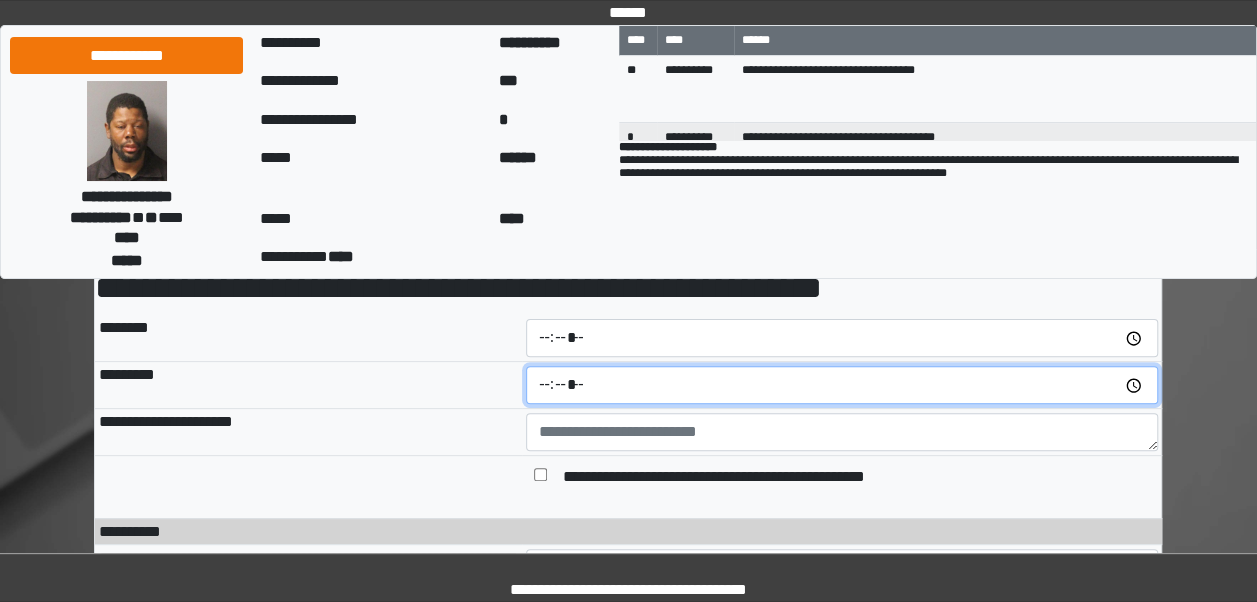 click at bounding box center (842, 385) 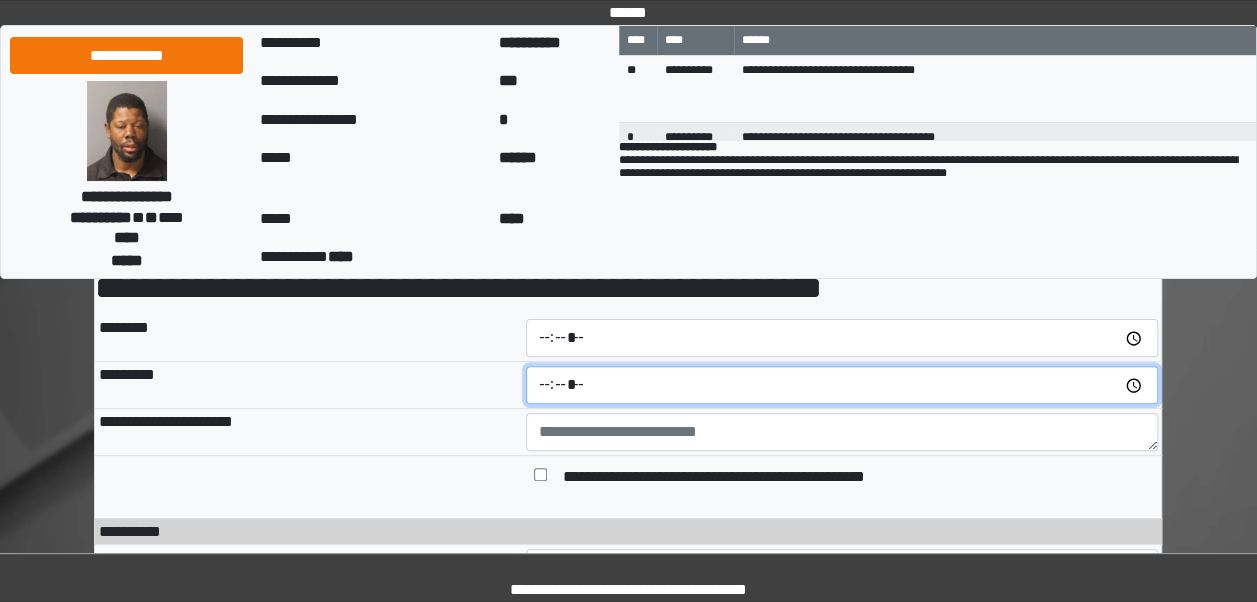 click at bounding box center [842, 385] 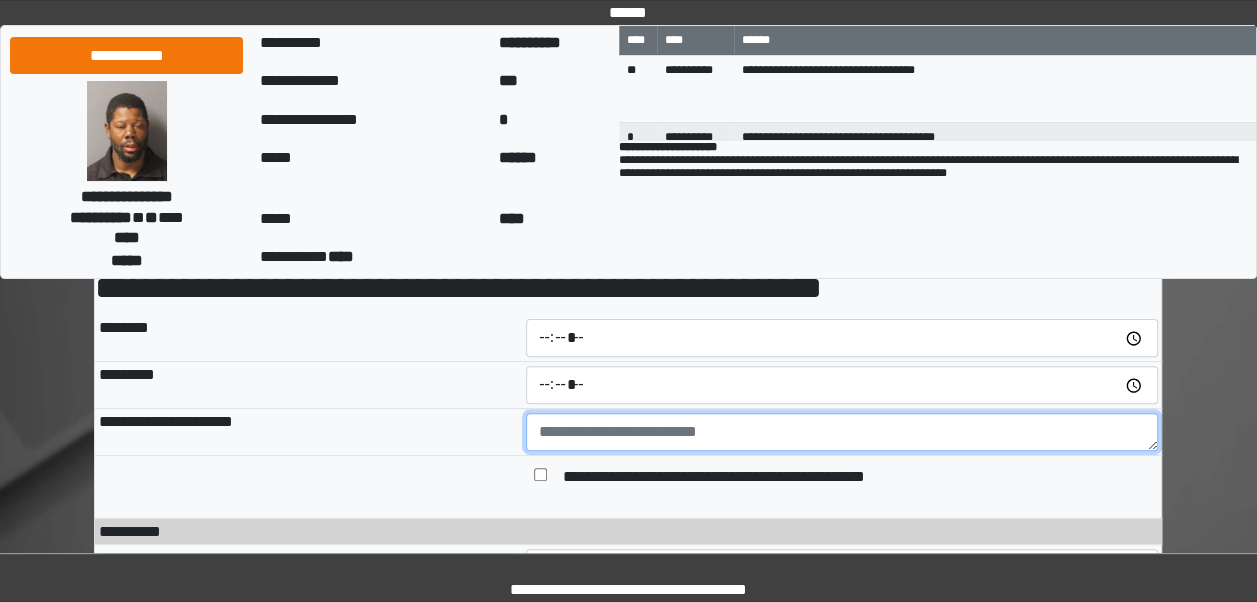 click at bounding box center (842, 432) 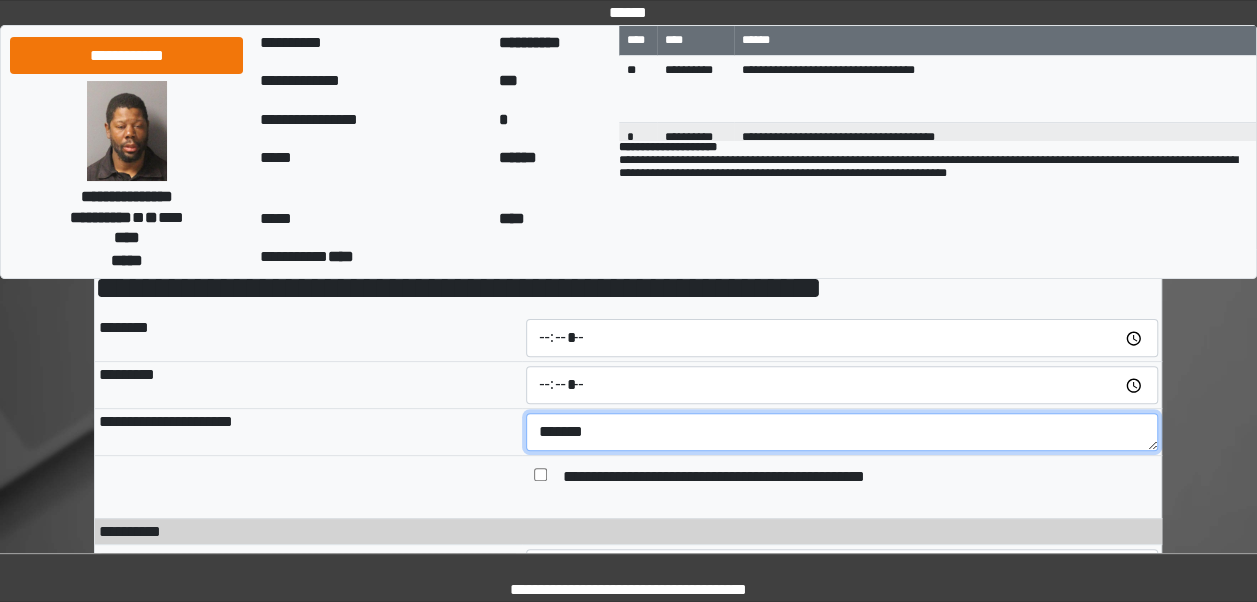 type on "*******" 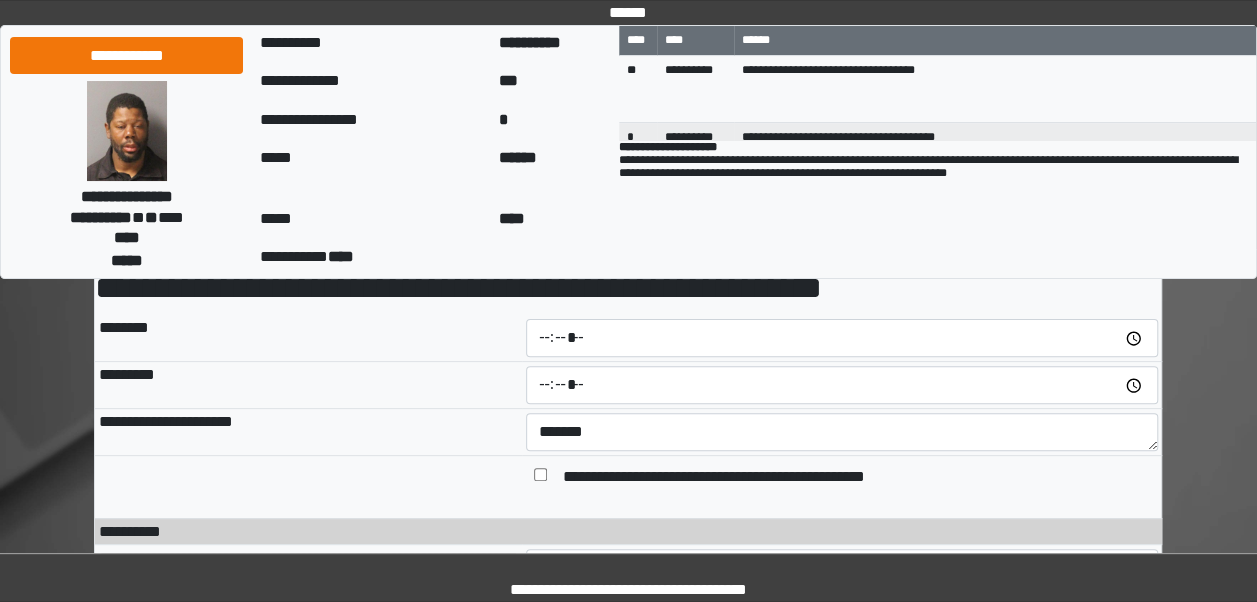 click at bounding box center (540, 478) 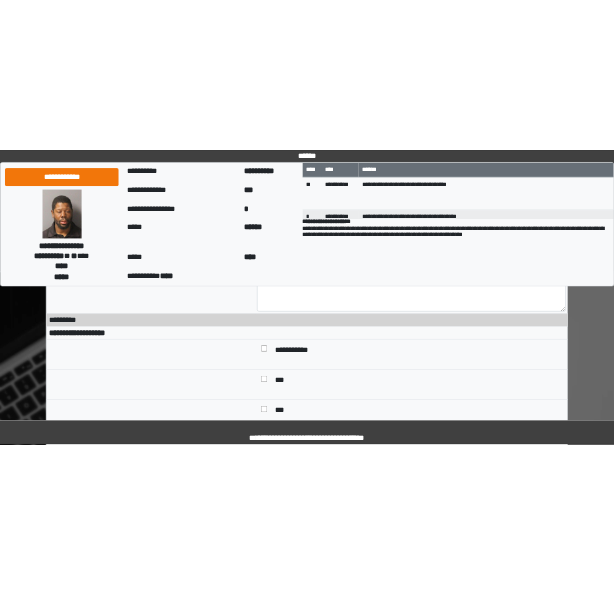 scroll, scrollTop: 290, scrollLeft: 0, axis: vertical 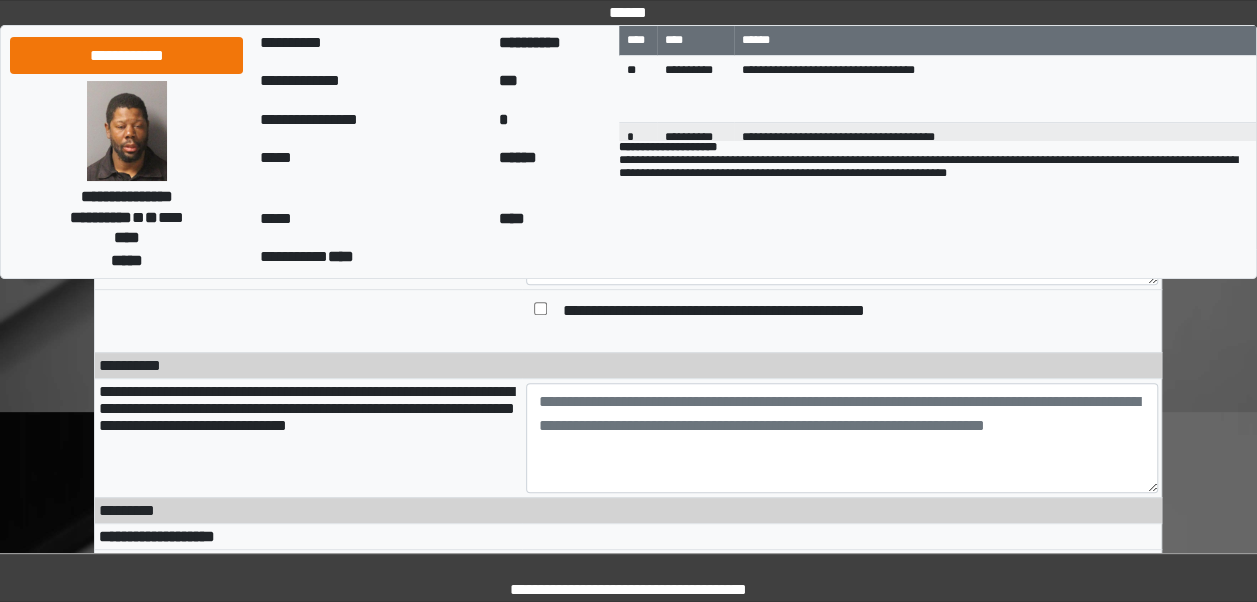 click at bounding box center [308, 321] 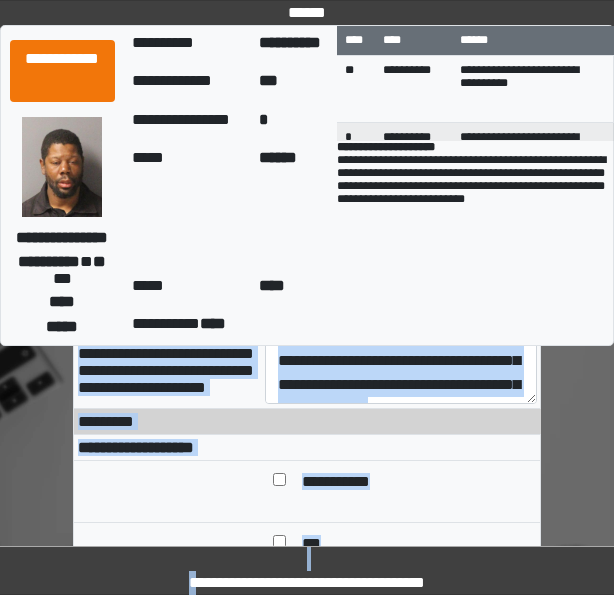 scroll, scrollTop: 466, scrollLeft: 0, axis: vertical 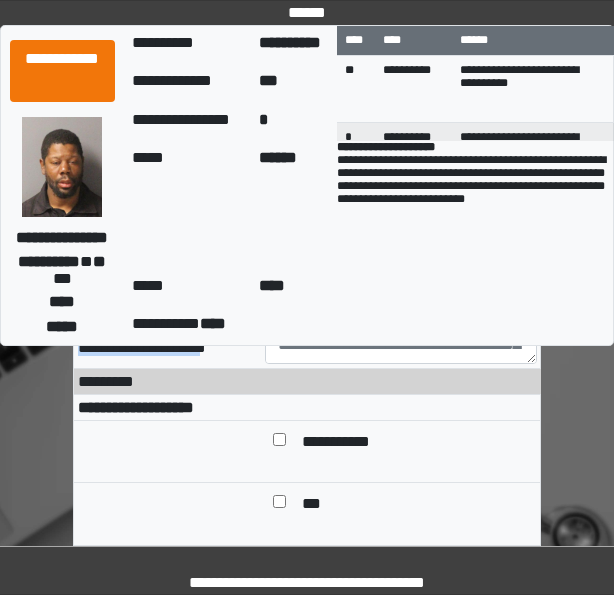 drag, startPoint x: 83, startPoint y: 461, endPoint x: 228, endPoint y: 419, distance: 150.96027 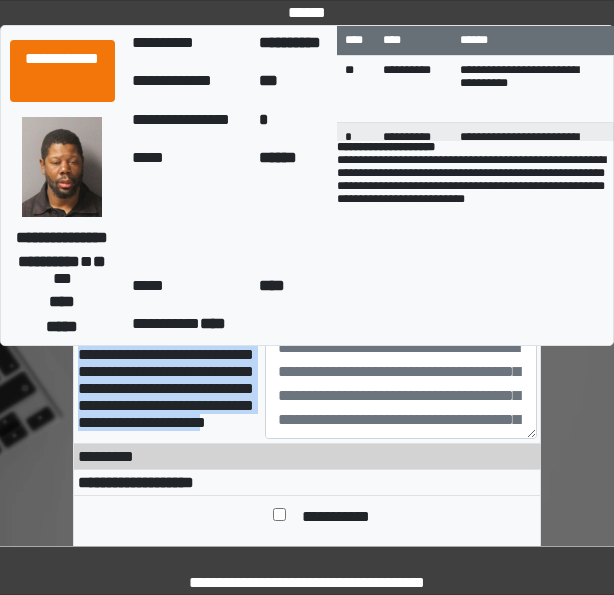 scroll, scrollTop: 386, scrollLeft: 0, axis: vertical 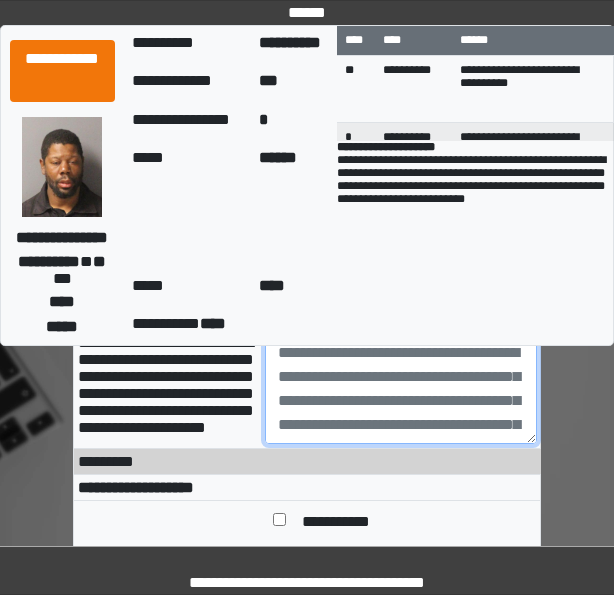 click at bounding box center (401, 389) 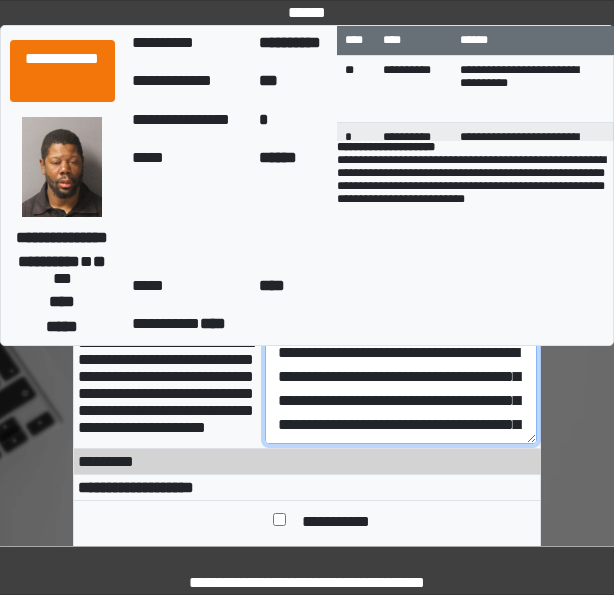 scroll, scrollTop: 424, scrollLeft: 0, axis: vertical 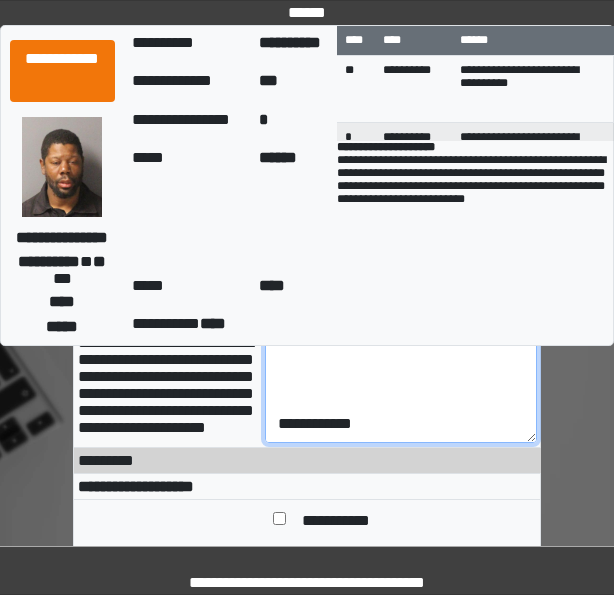 click on "**********" at bounding box center [401, 388] 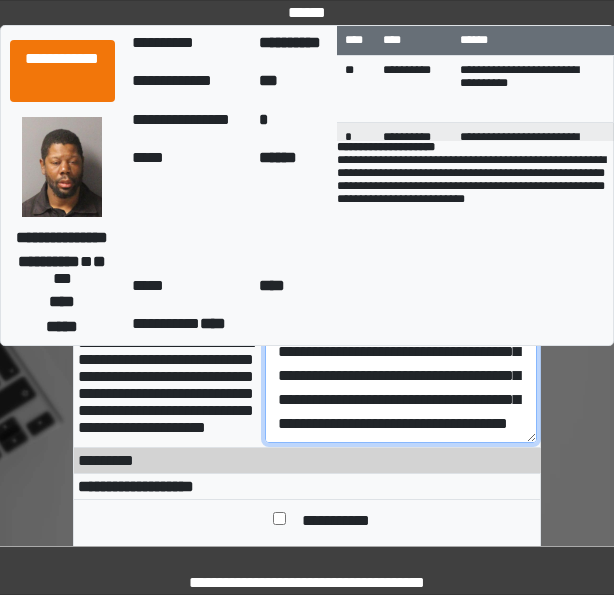 scroll, scrollTop: 192, scrollLeft: 0, axis: vertical 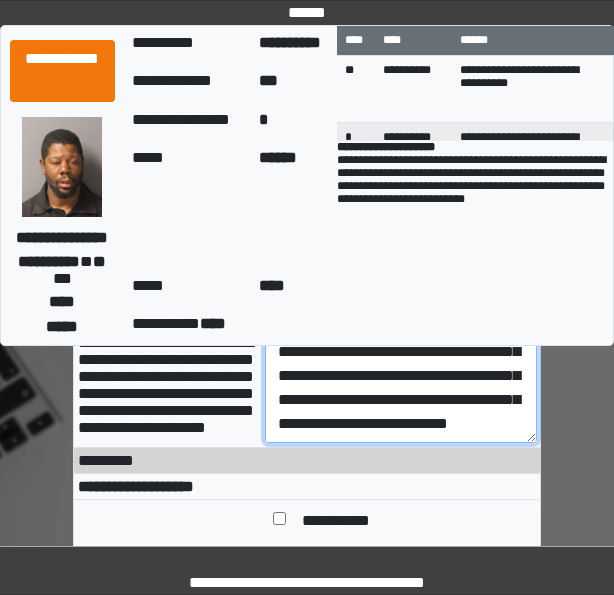 click on "**********" at bounding box center (401, 388) 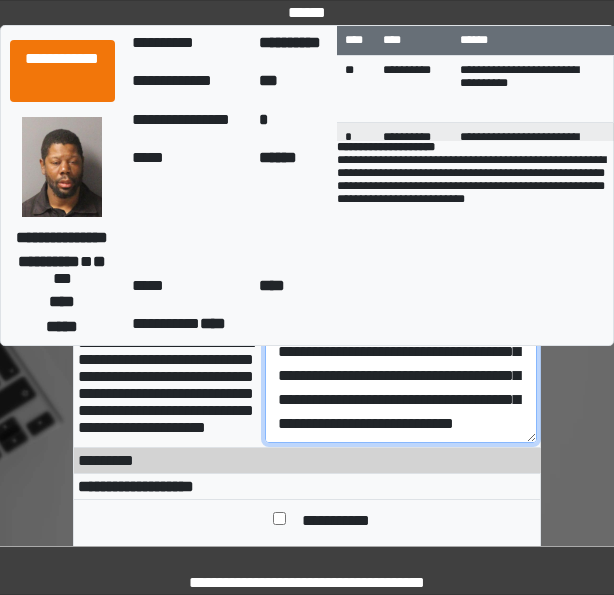 paste on "**********" 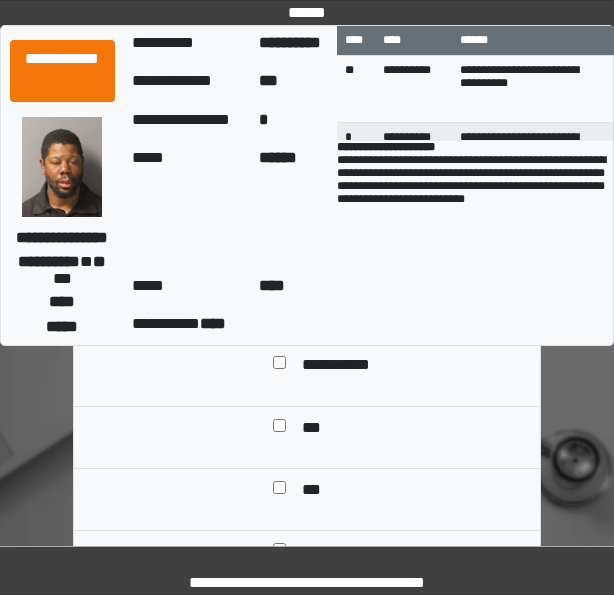 scroll, scrollTop: 524, scrollLeft: 0, axis: vertical 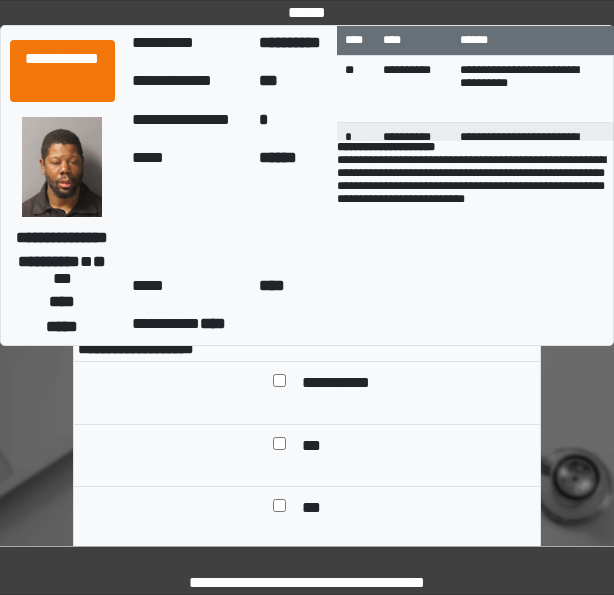 type on "**********" 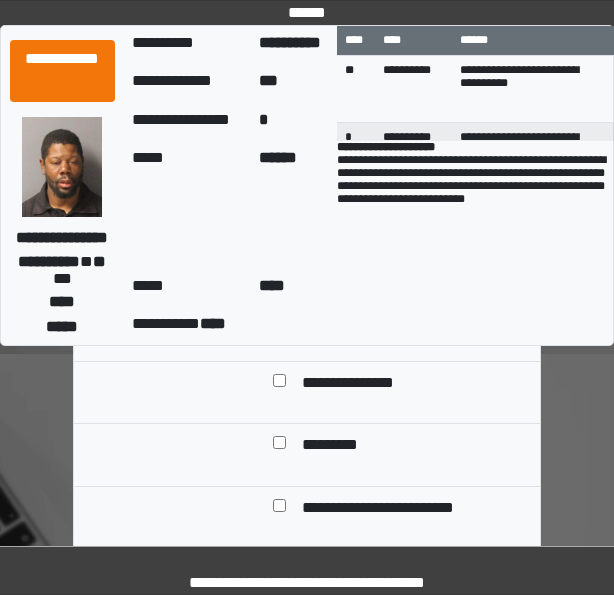 scroll, scrollTop: 826, scrollLeft: 0, axis: vertical 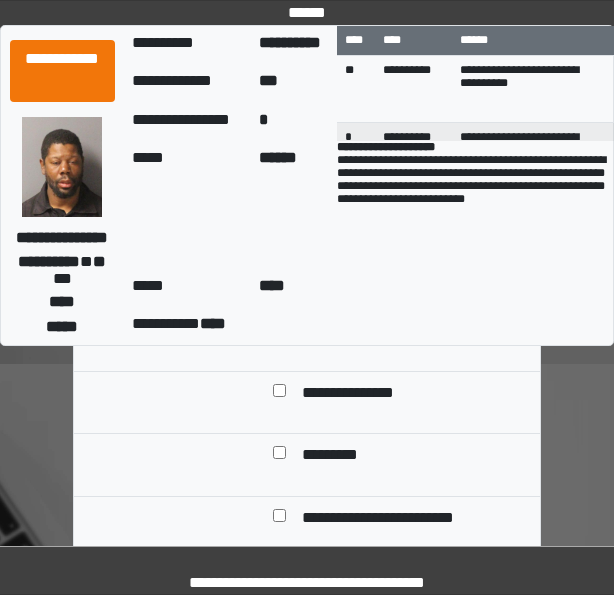 click on "**********" at bounding box center [364, 394] 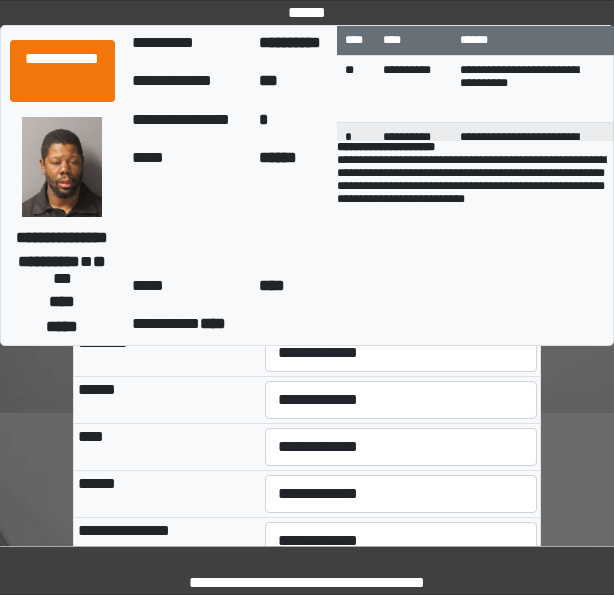 scroll, scrollTop: 1378, scrollLeft: 0, axis: vertical 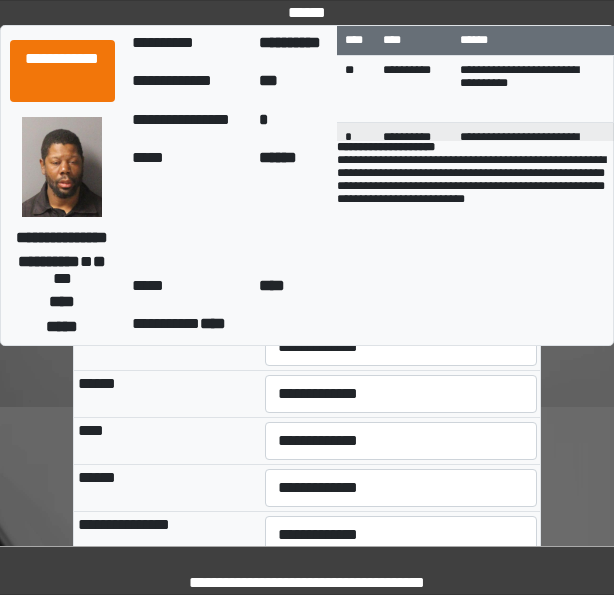 click on "**********" at bounding box center (401, 300) 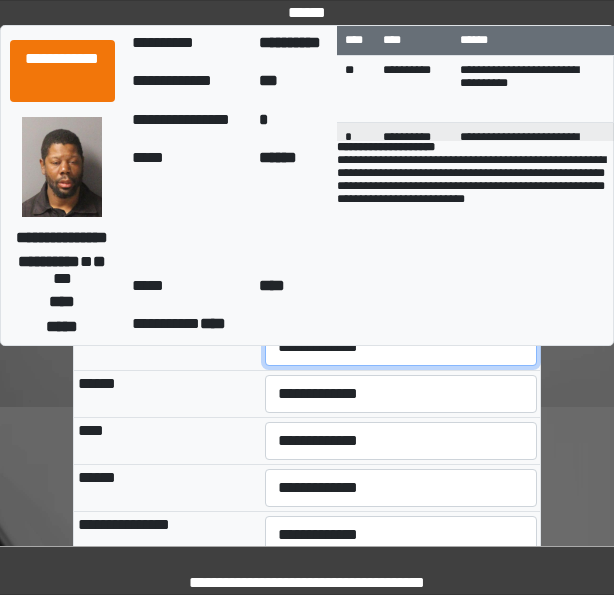 click on "**********" at bounding box center [401, 347] 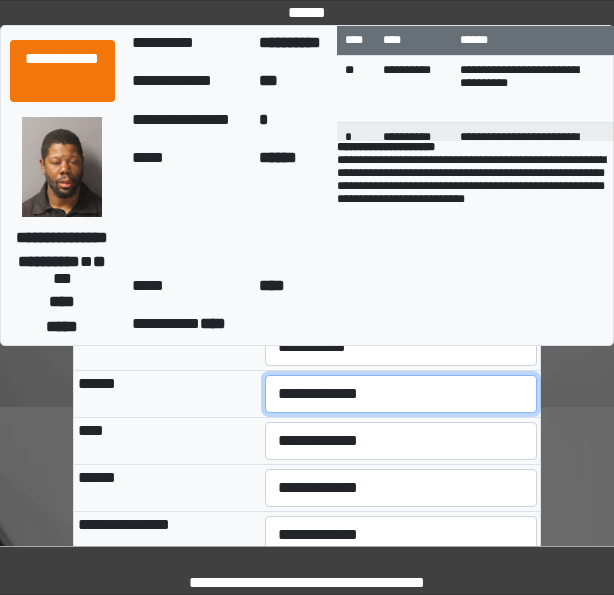click on "**********" at bounding box center (401, 394) 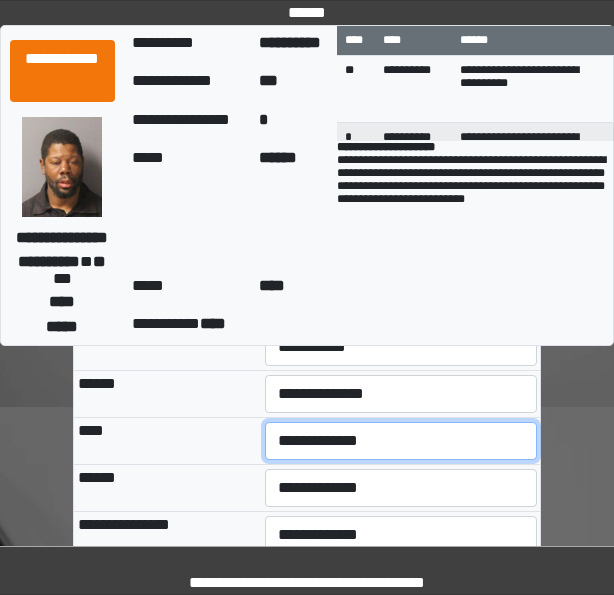 click on "**********" at bounding box center [401, 441] 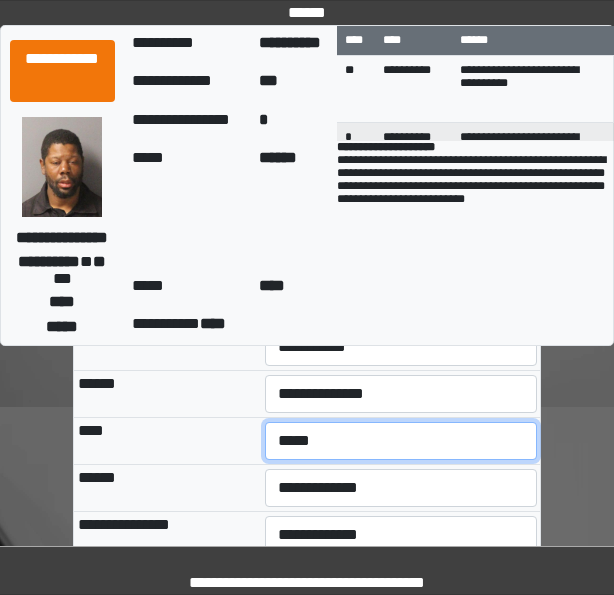 click on "**********" at bounding box center [401, 441] 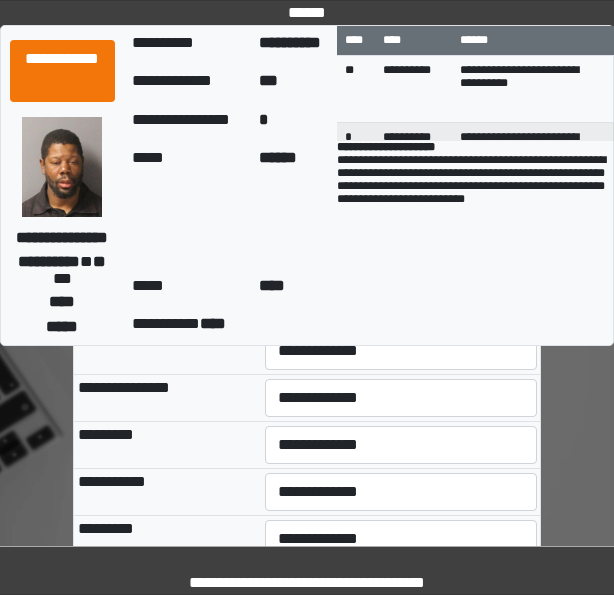 scroll, scrollTop: 1553, scrollLeft: 0, axis: vertical 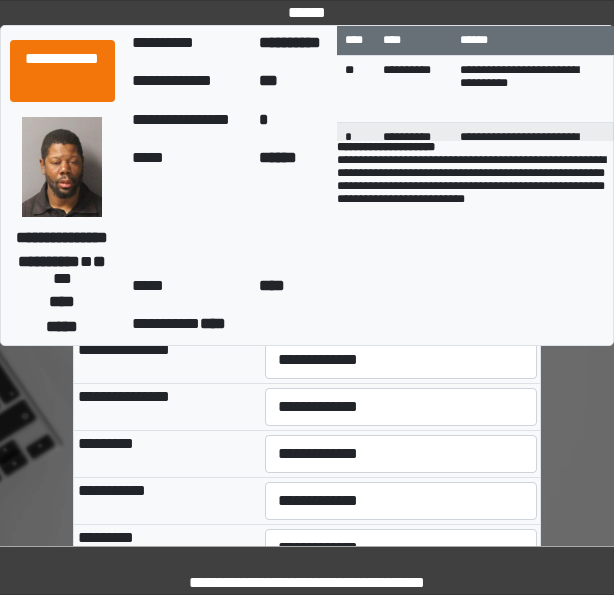 click on "**********" at bounding box center [401, 313] 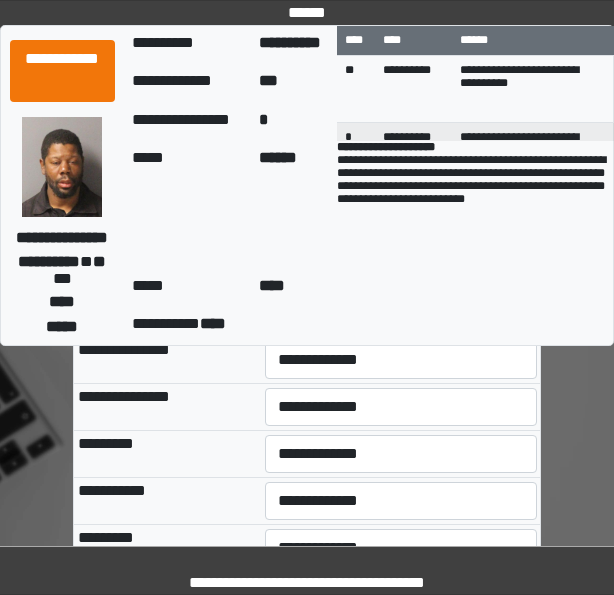 select on "***" 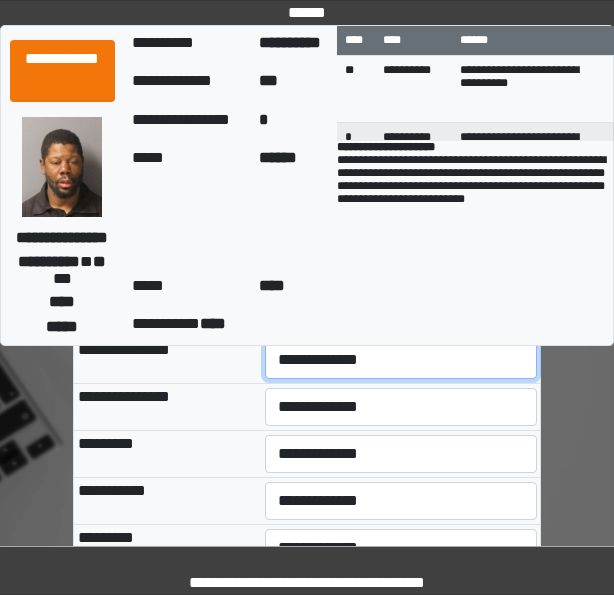 click on "**********" at bounding box center [401, 360] 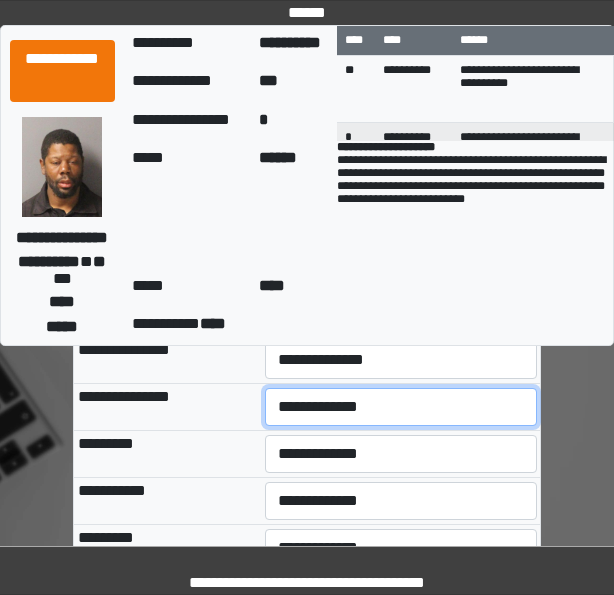 click on "**********" at bounding box center [401, 407] 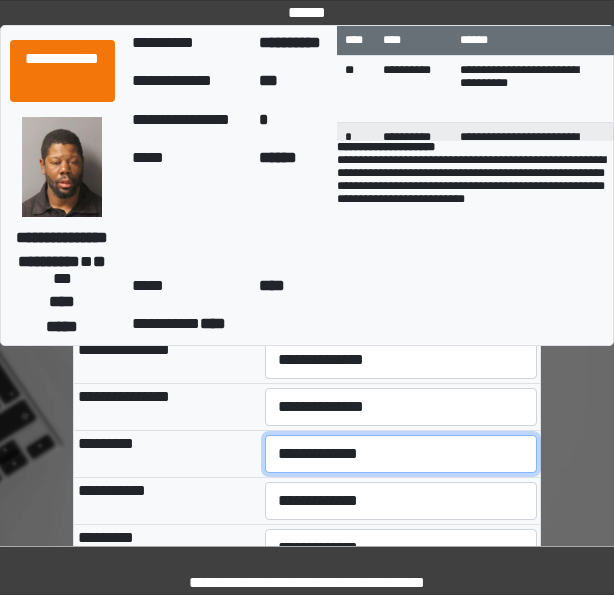 click on "**********" at bounding box center (401, 454) 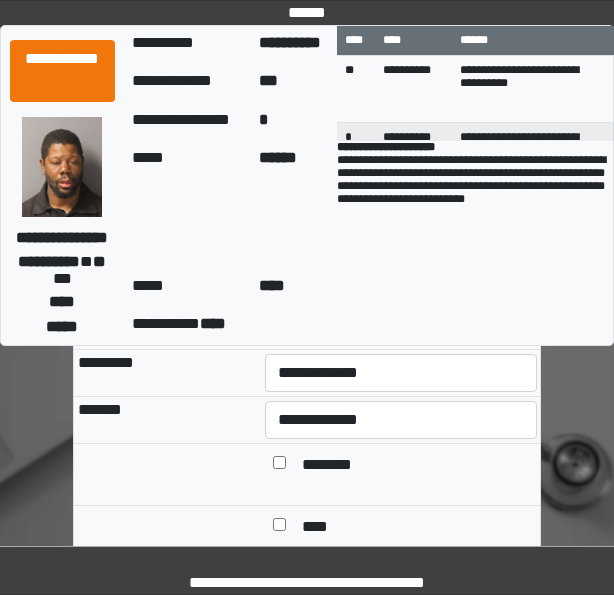 scroll, scrollTop: 1734, scrollLeft: 0, axis: vertical 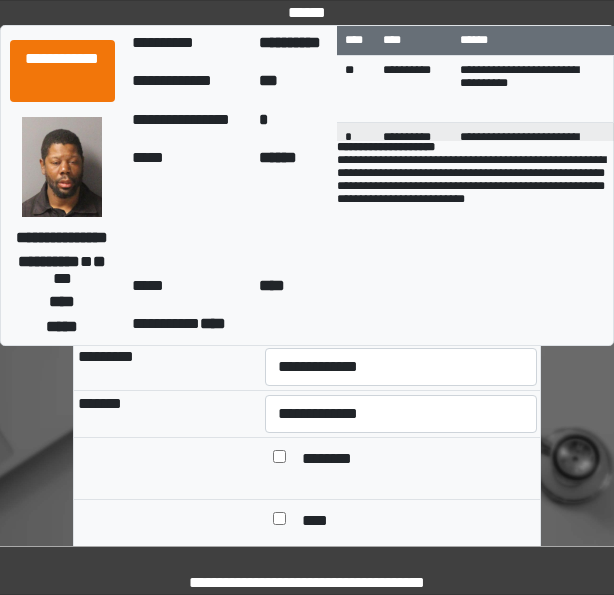 click on "**********" at bounding box center (401, 320) 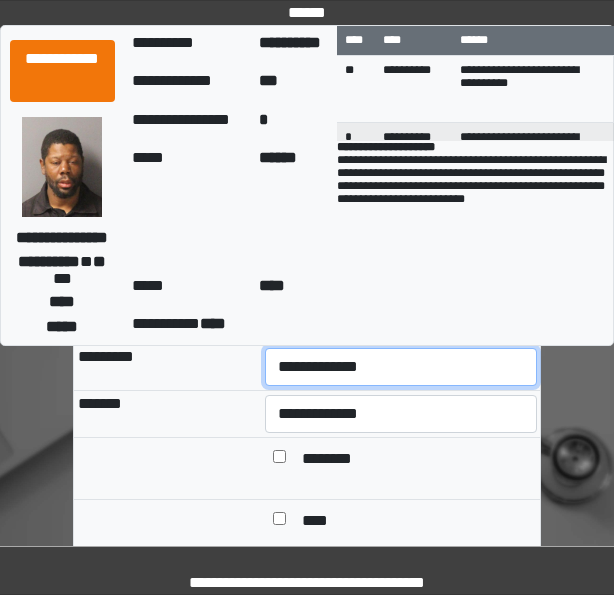 click on "**********" at bounding box center (401, 367) 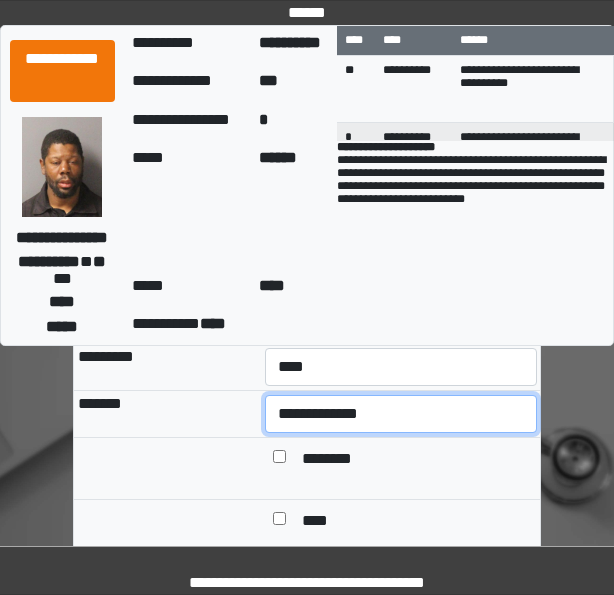 click on "**********" at bounding box center [401, 414] 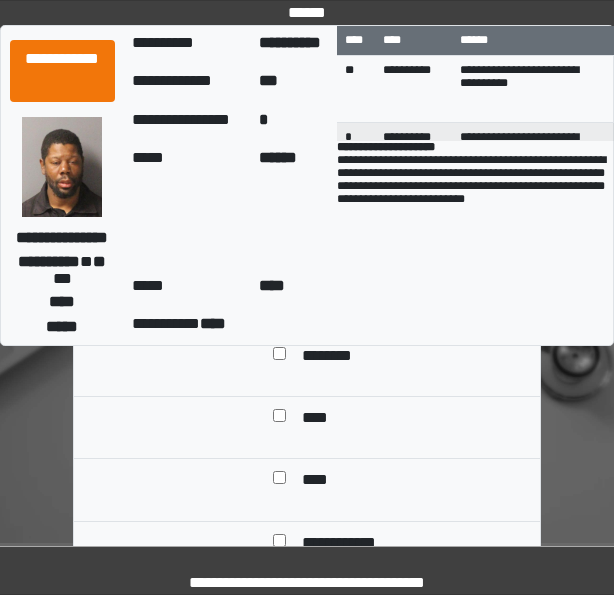 scroll, scrollTop: 1842, scrollLeft: 0, axis: vertical 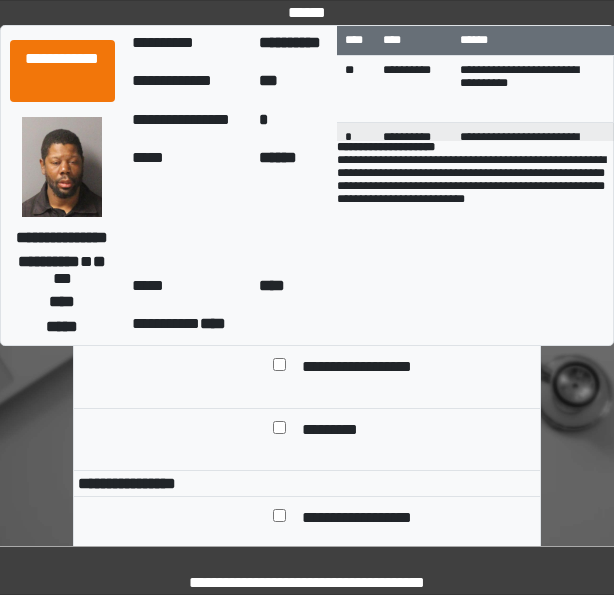 click at bounding box center [279, 306] 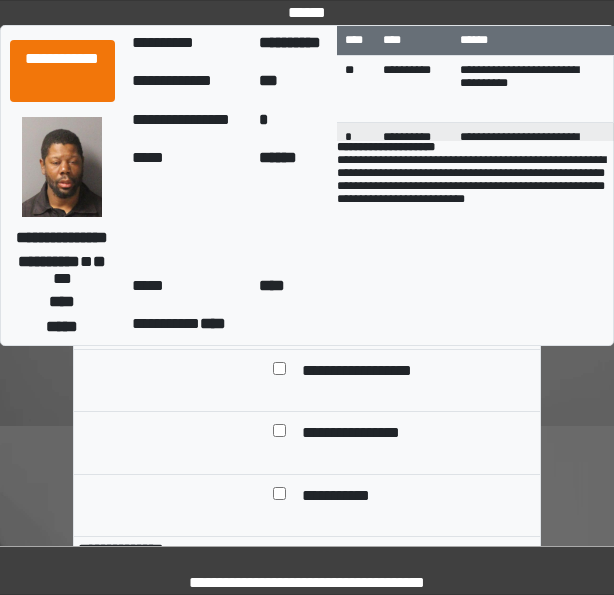 scroll, scrollTop: 2573, scrollLeft: 0, axis: vertical 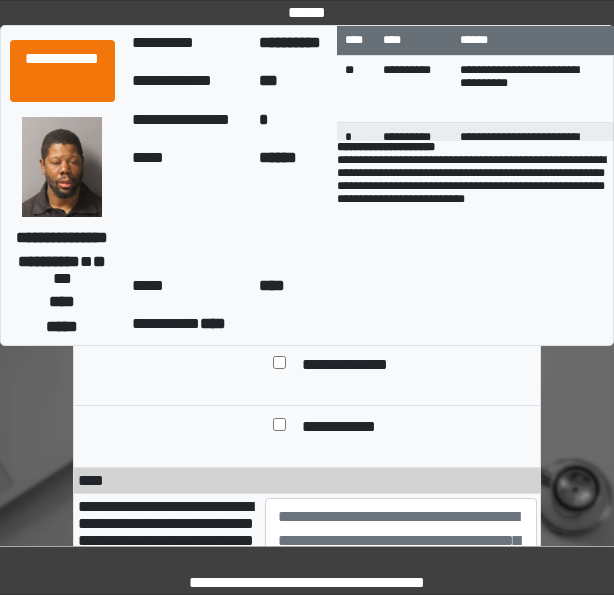 click at bounding box center (279, 366) 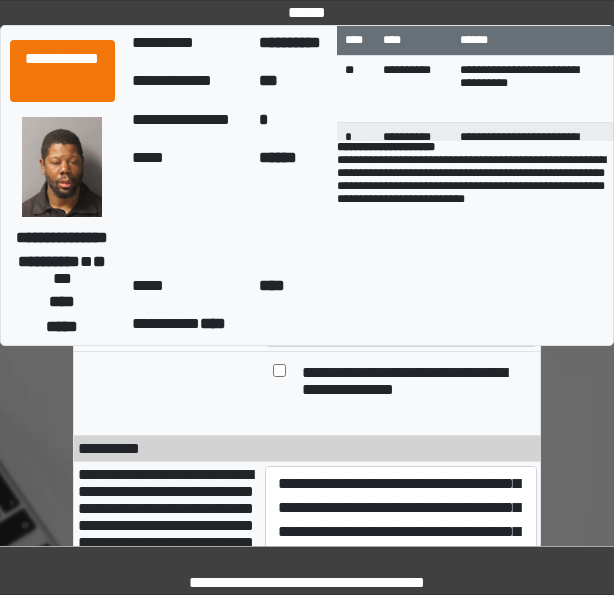 scroll, scrollTop: 259, scrollLeft: 0, axis: vertical 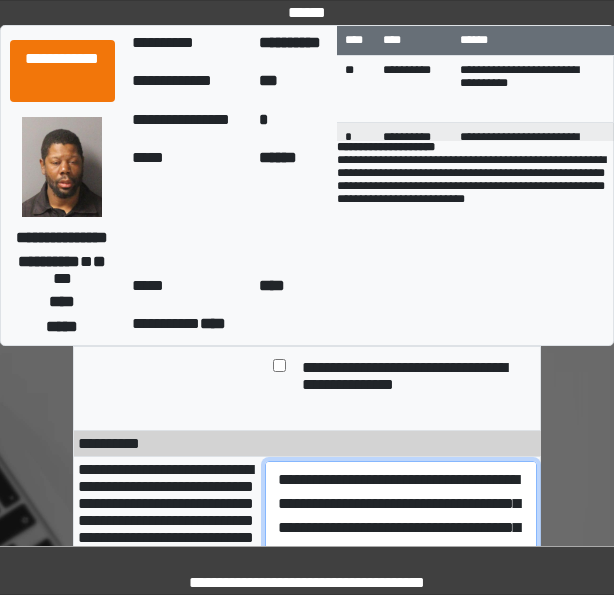 click on "**********" at bounding box center [401, 515] 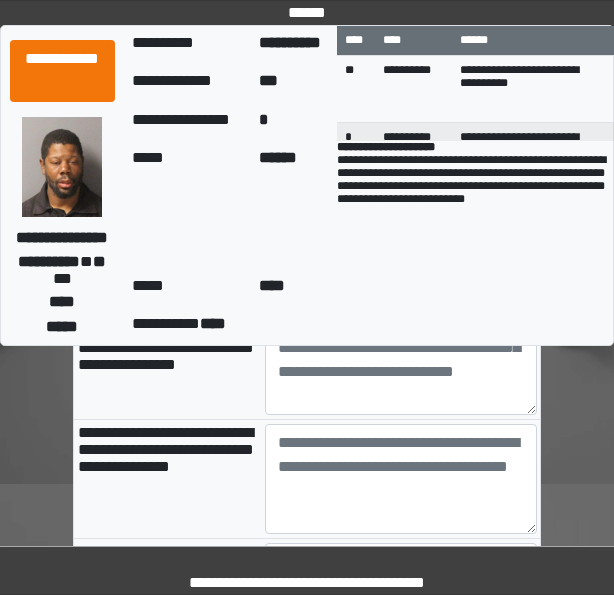 scroll, scrollTop: 3076, scrollLeft: 0, axis: vertical 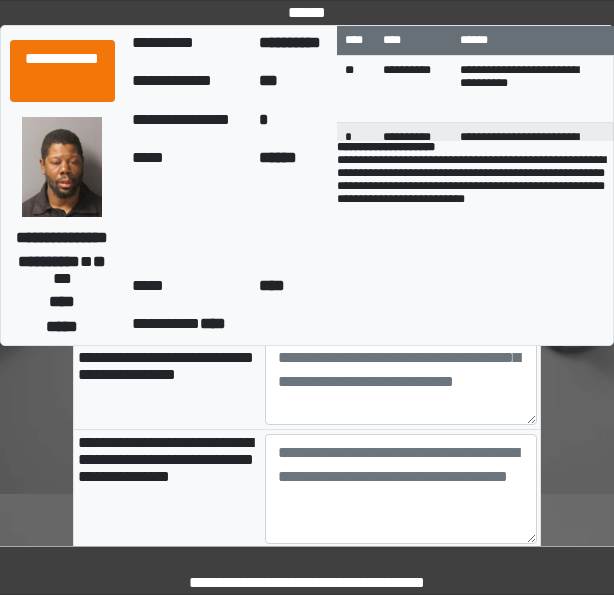 type on "**********" 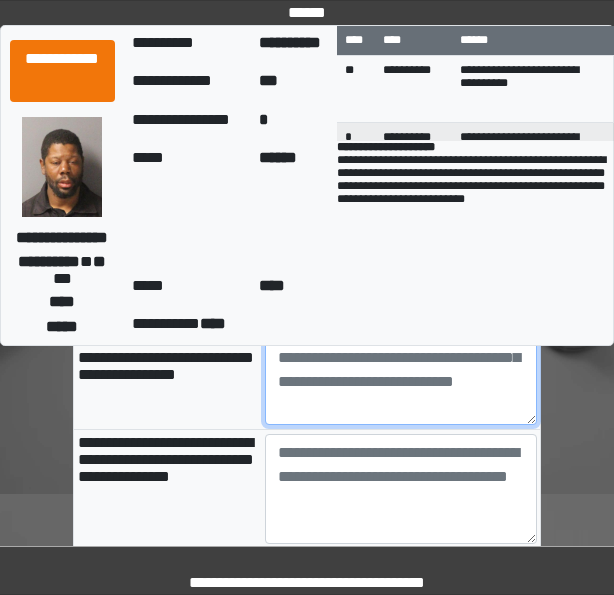 click at bounding box center (401, 370) 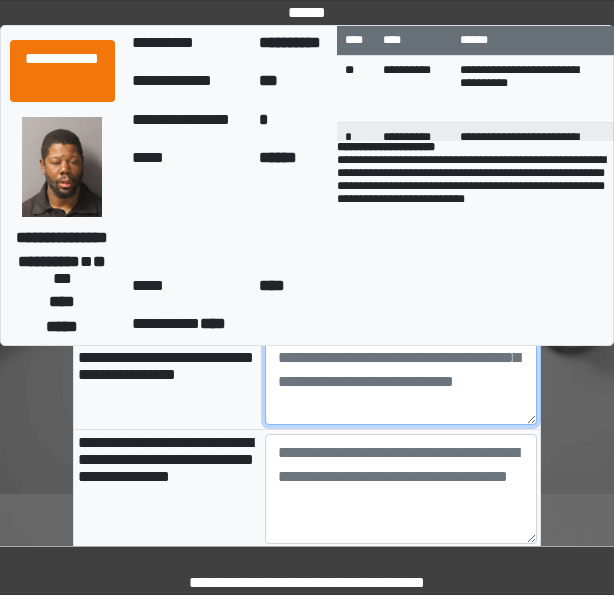 paste on "**********" 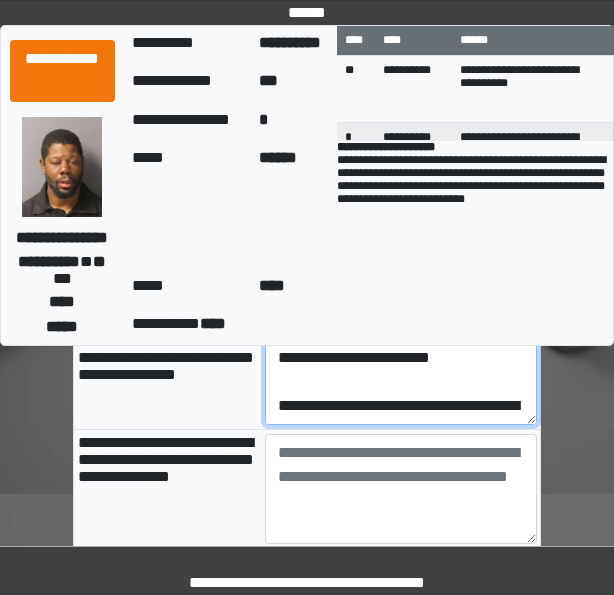 scroll, scrollTop: 88, scrollLeft: 0, axis: vertical 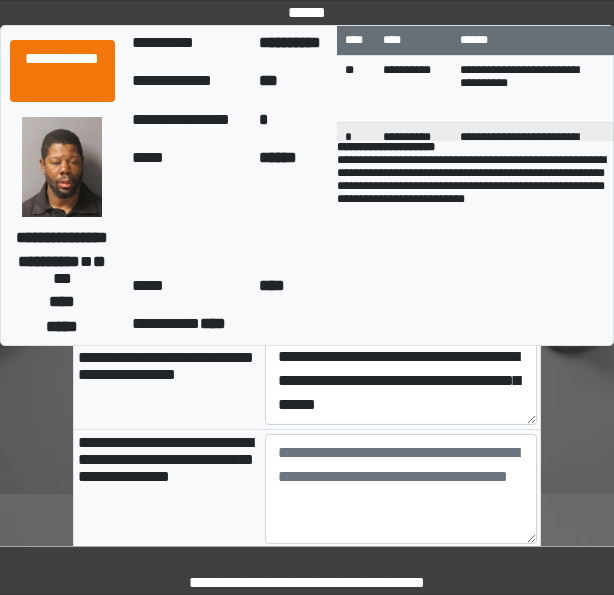 click on "**********" at bounding box center [401, 370] 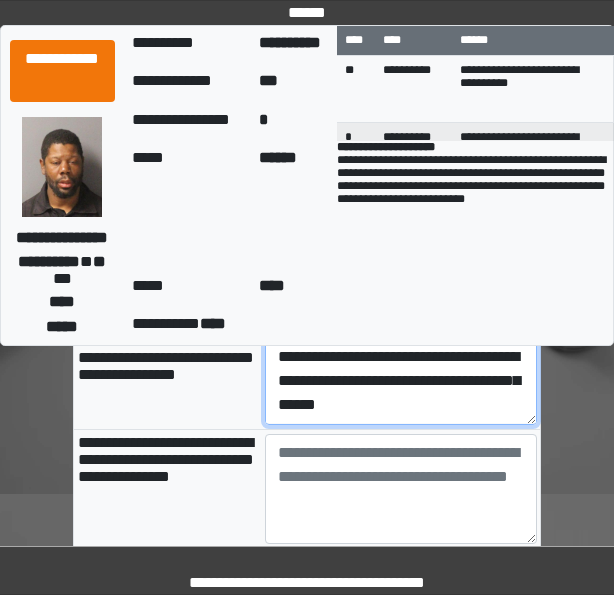 scroll, scrollTop: 96, scrollLeft: 0, axis: vertical 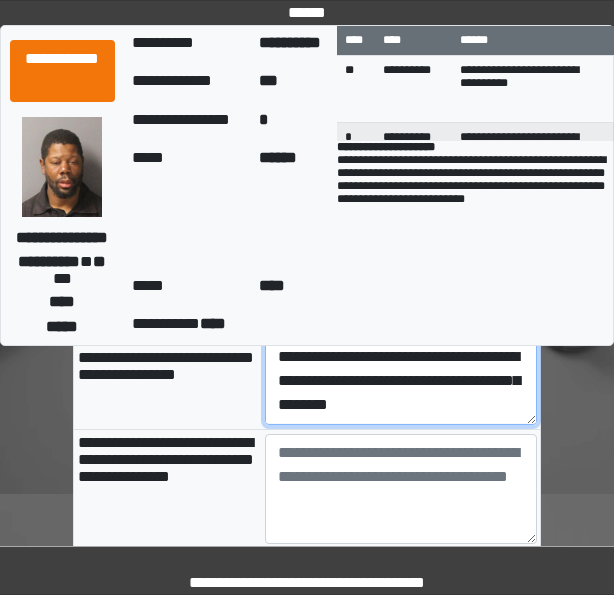 paste on "**********" 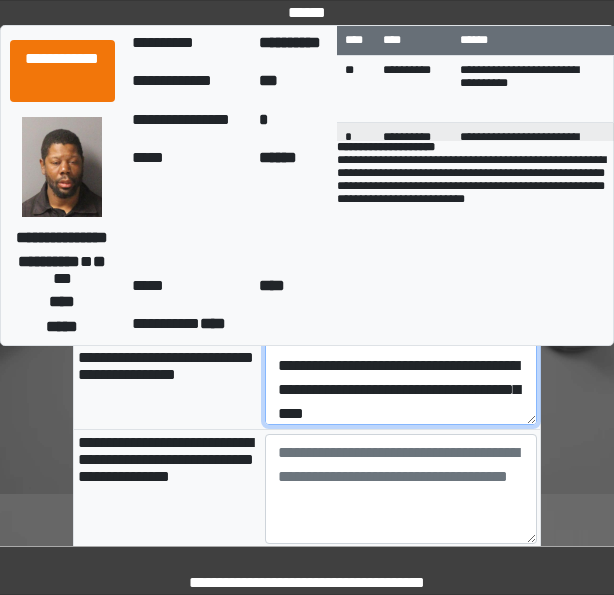 type on "**********" 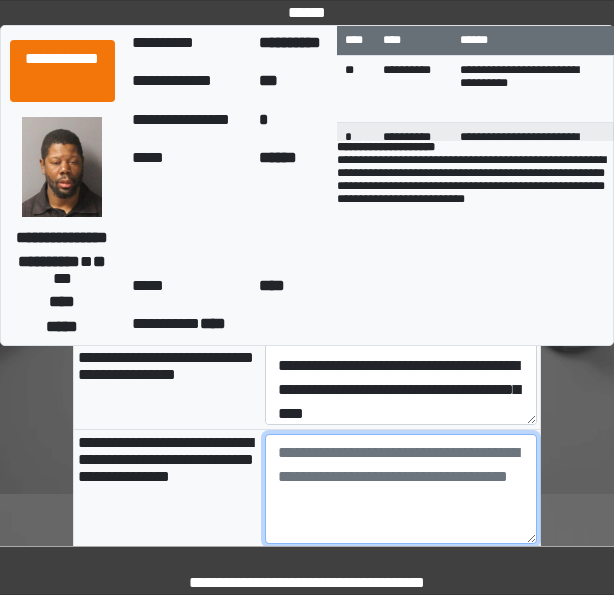click at bounding box center [401, 489] 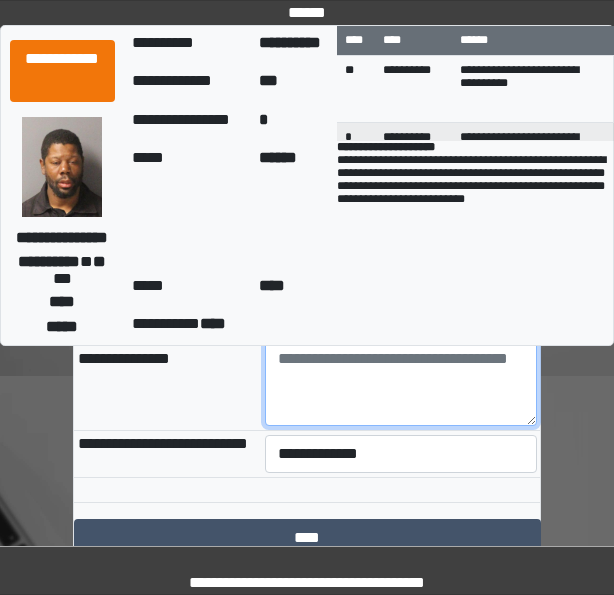 scroll, scrollTop: 3198, scrollLeft: 0, axis: vertical 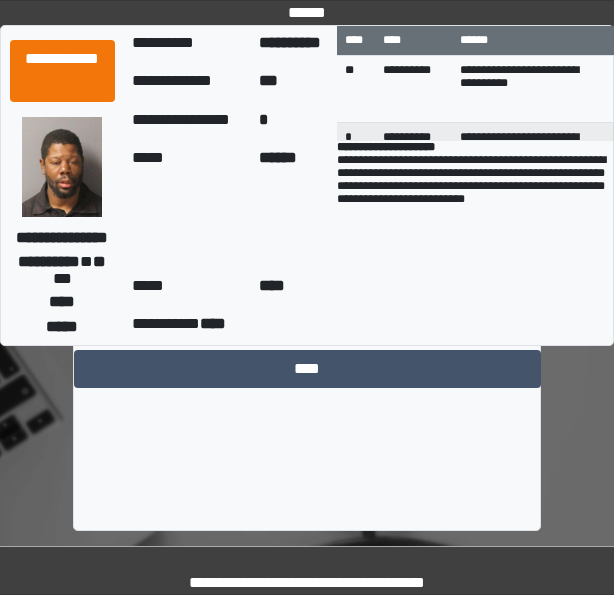 click on "**********" at bounding box center [401, 285] 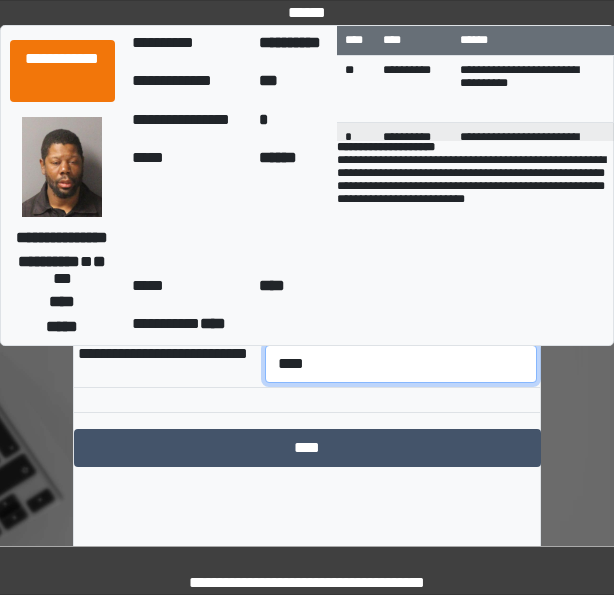 scroll, scrollTop: 3226, scrollLeft: 0, axis: vertical 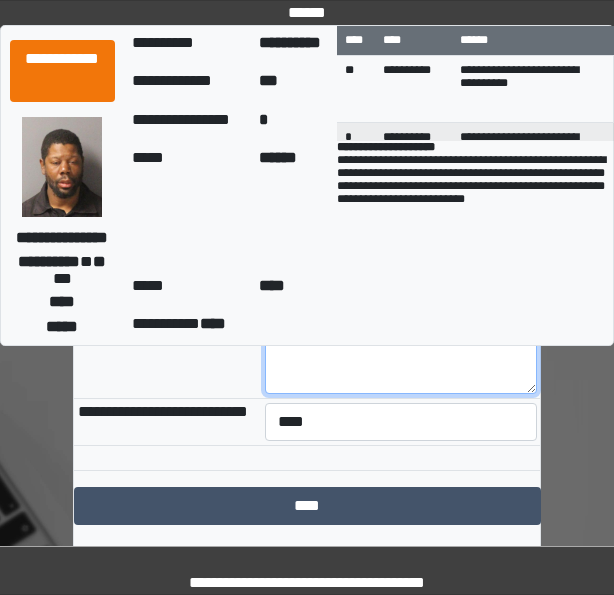 click at bounding box center [401, 339] 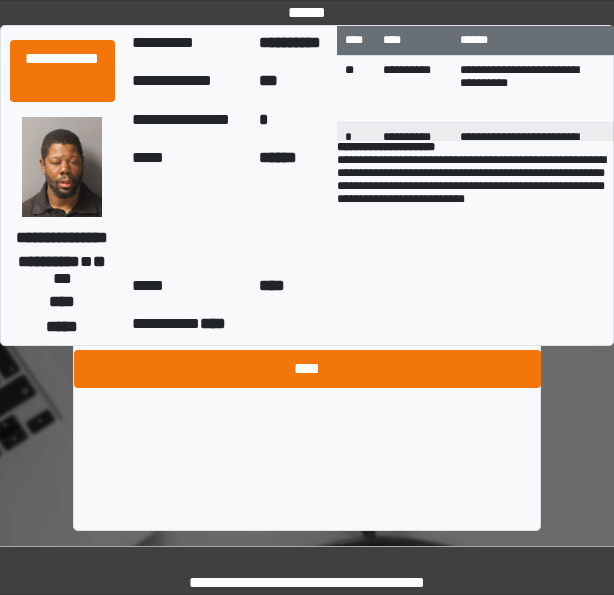 type on "**********" 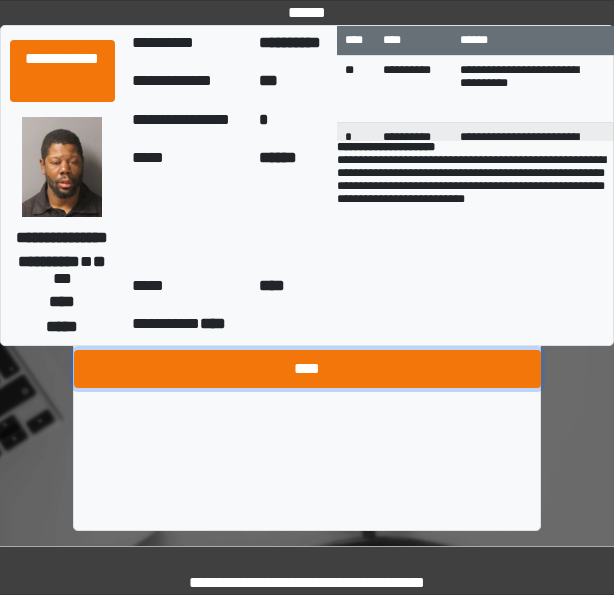 click on "****" at bounding box center (307, 369) 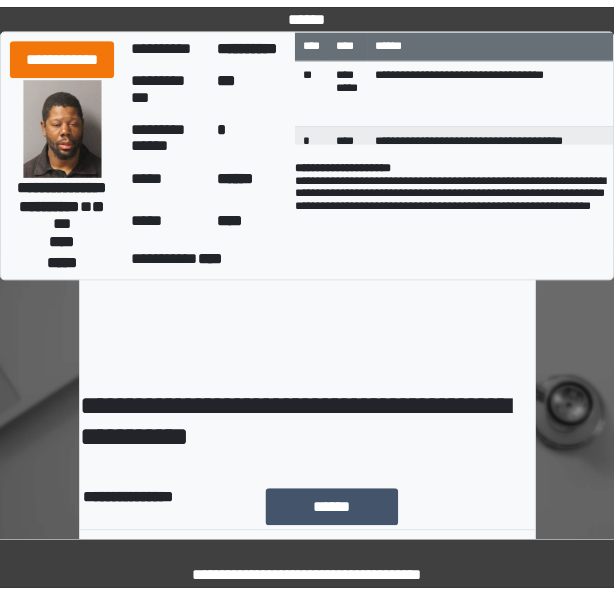 scroll, scrollTop: 0, scrollLeft: 0, axis: both 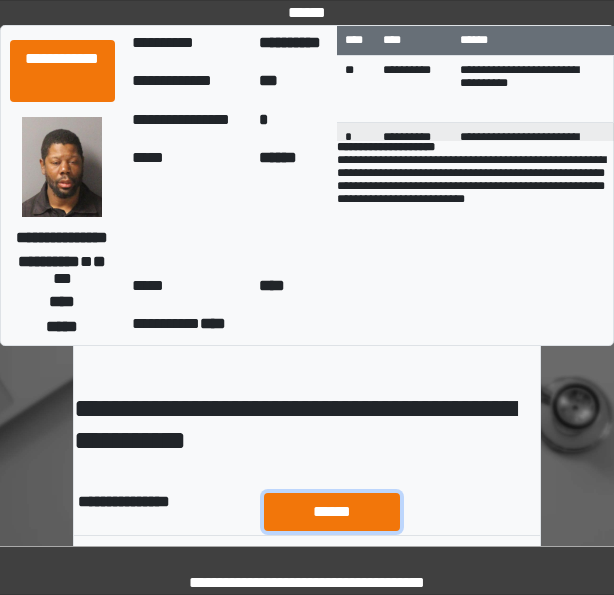 click on "******" at bounding box center (332, 511) 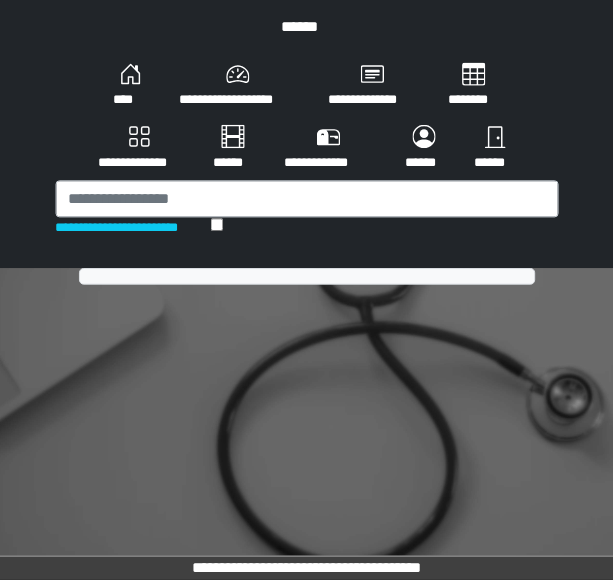 scroll, scrollTop: 0, scrollLeft: 0, axis: both 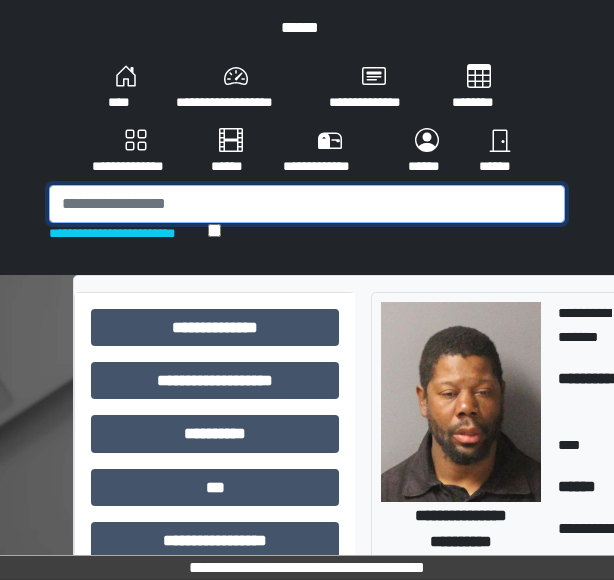 click at bounding box center [307, 204] 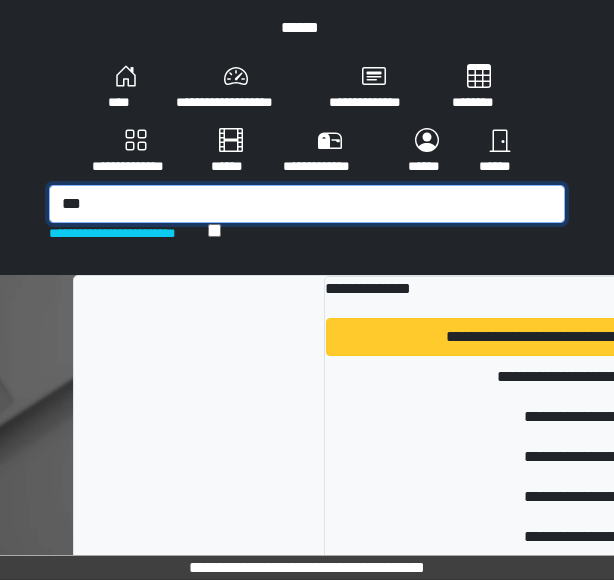type on "***" 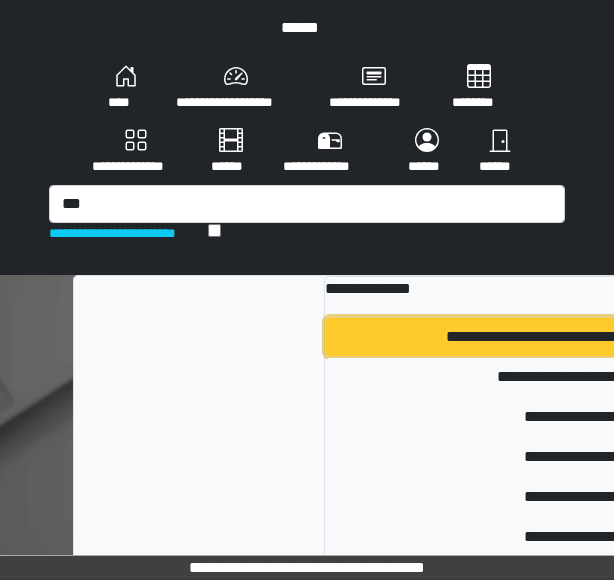 click on "**********" at bounding box center [728, 337] 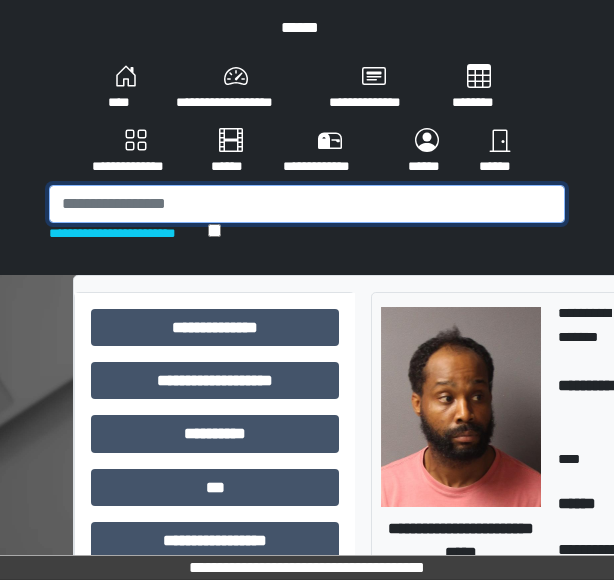 click at bounding box center [307, 204] 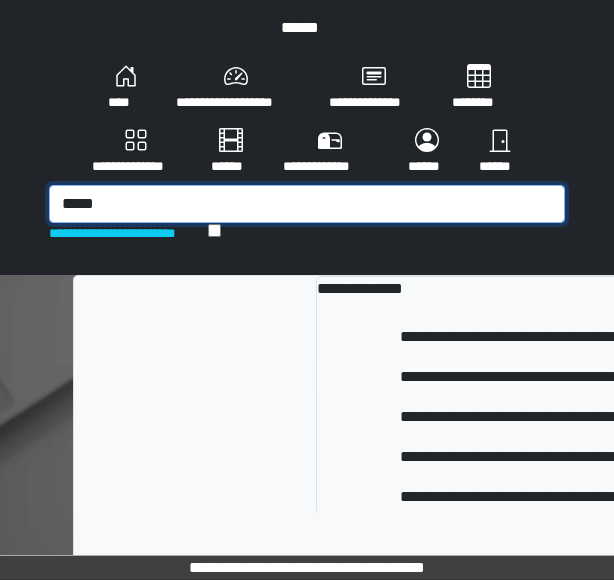 type on "*****" 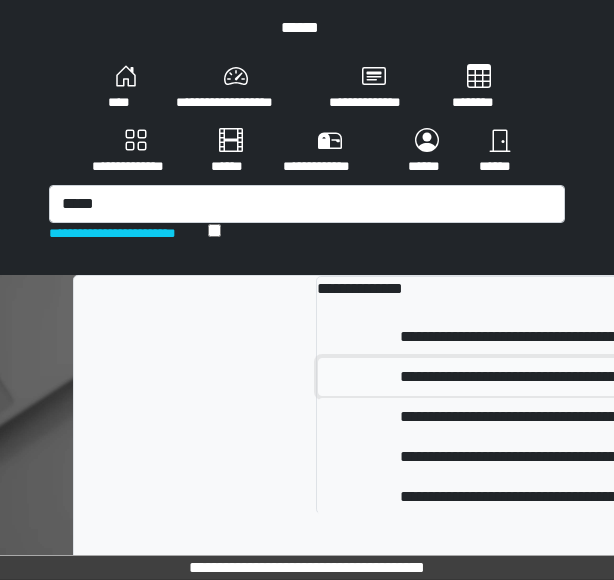 click on "**********" at bounding box center (608, 377) 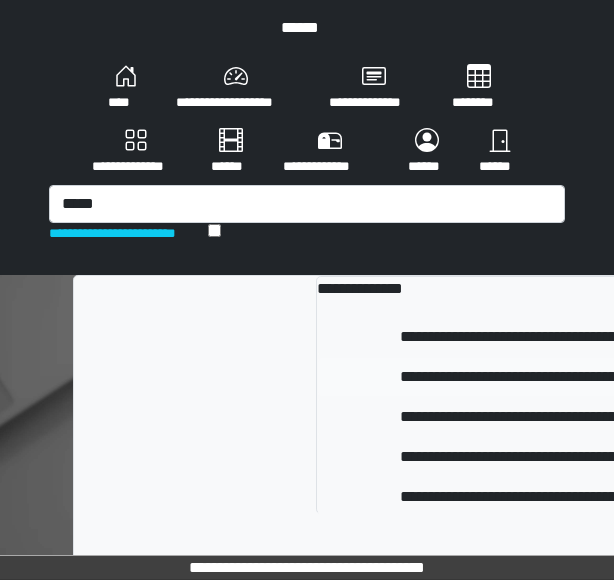 type 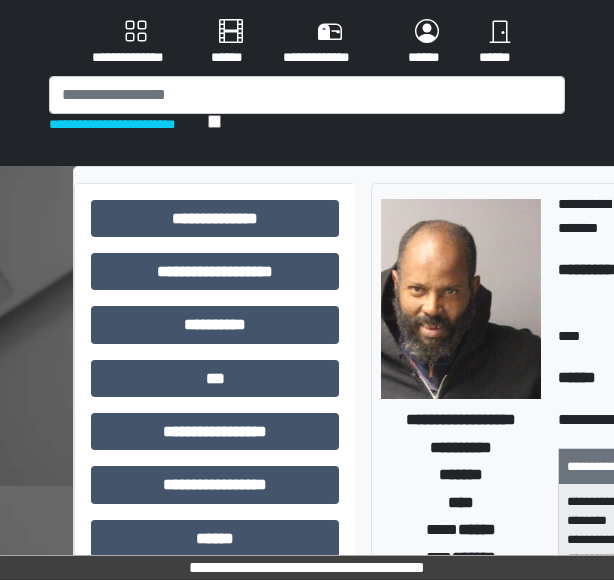 scroll, scrollTop: 114, scrollLeft: 0, axis: vertical 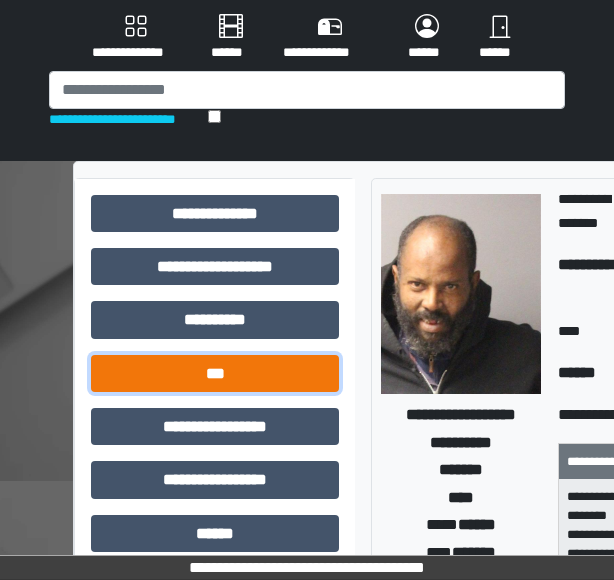 click on "***" at bounding box center (215, 373) 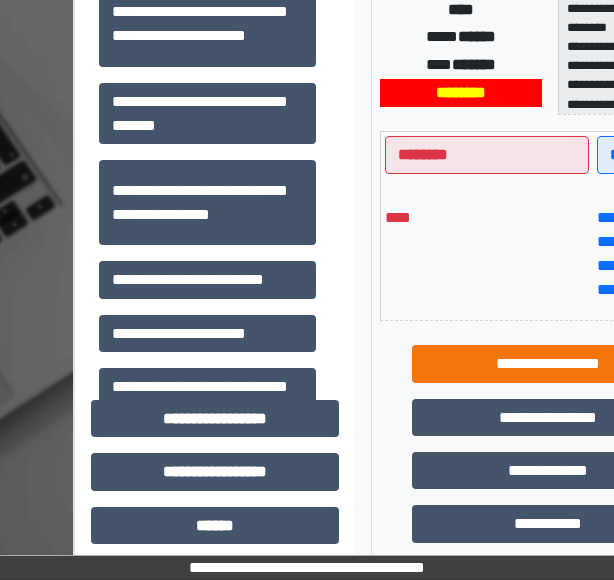 scroll, scrollTop: 622, scrollLeft: 0, axis: vertical 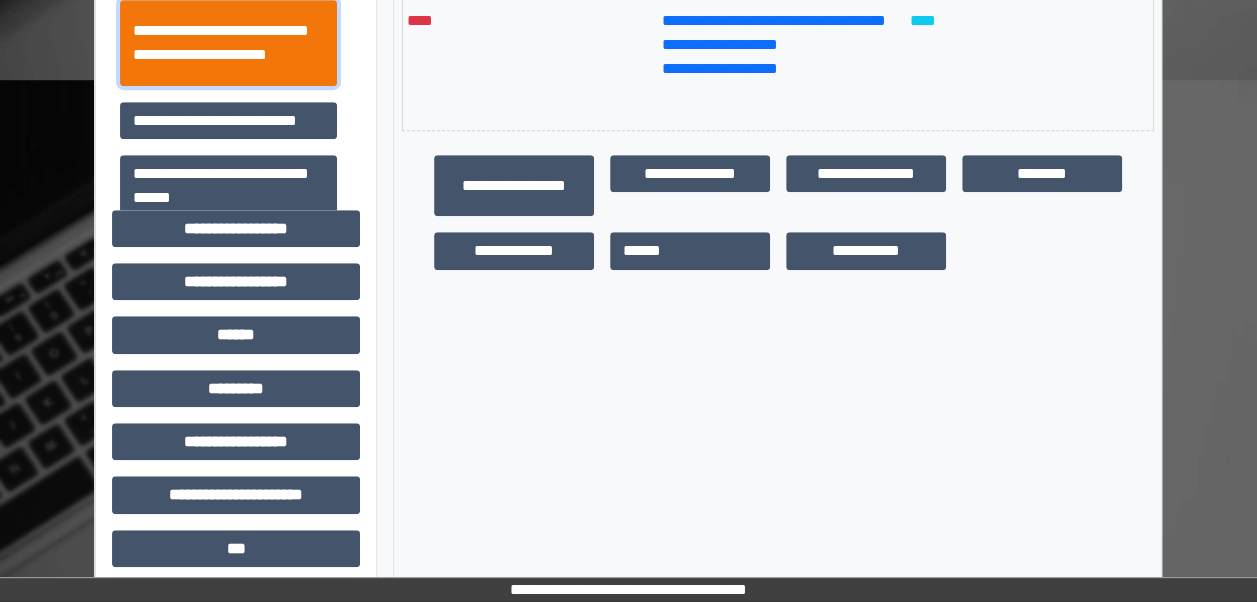 click on "**********" at bounding box center (228, 42) 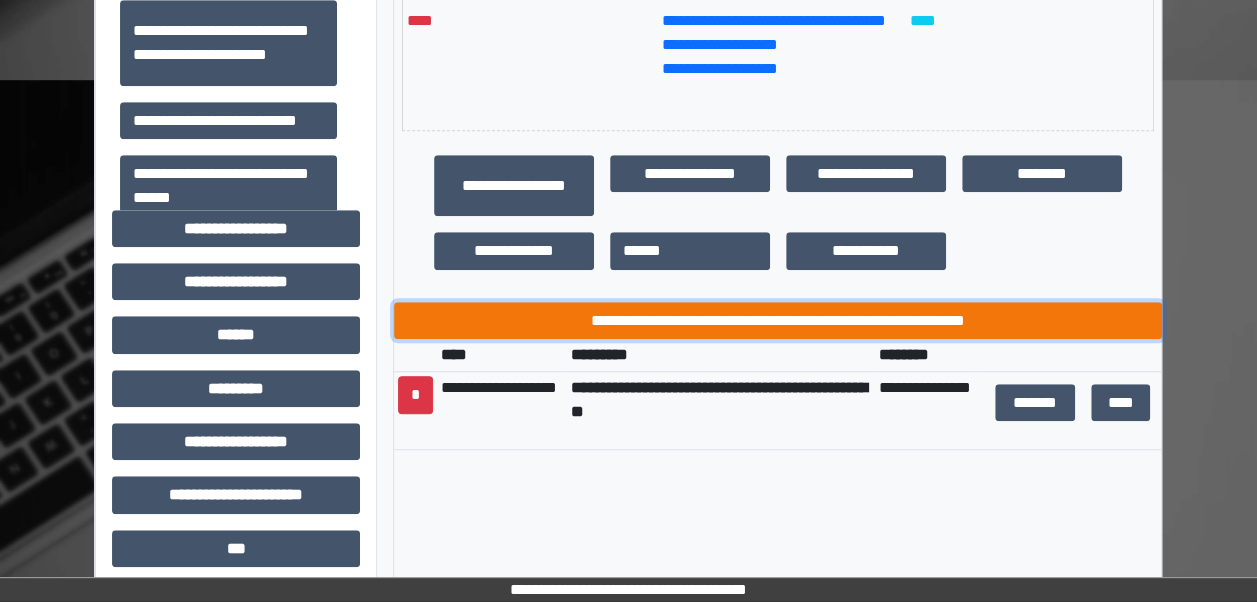 click on "**********" at bounding box center [778, 320] 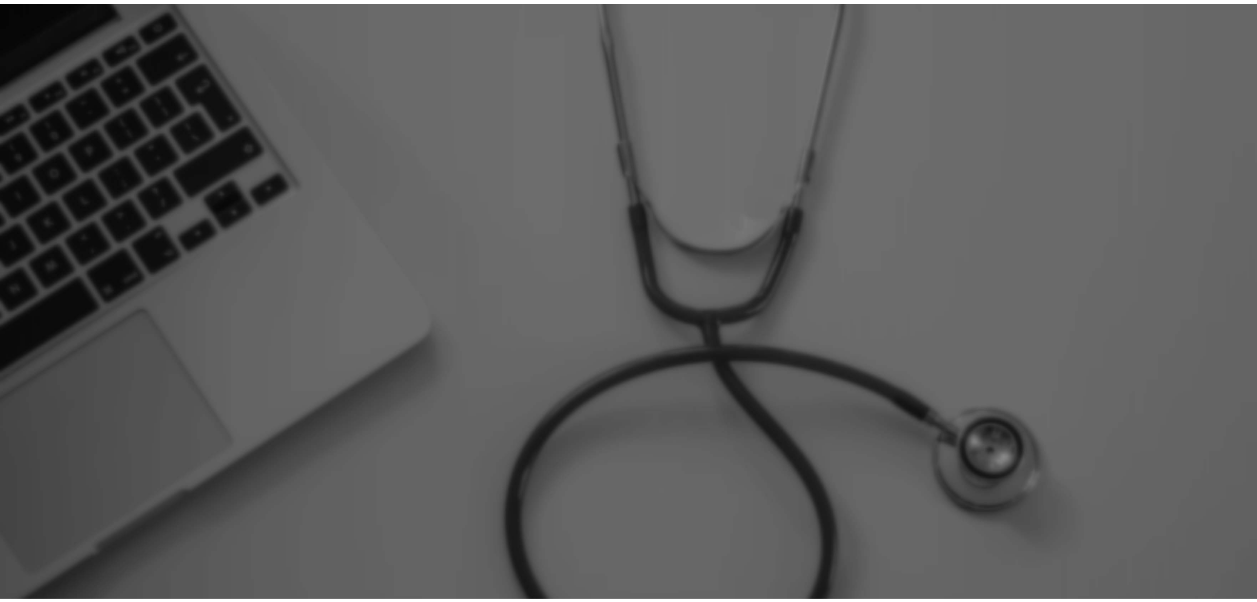scroll, scrollTop: 0, scrollLeft: 0, axis: both 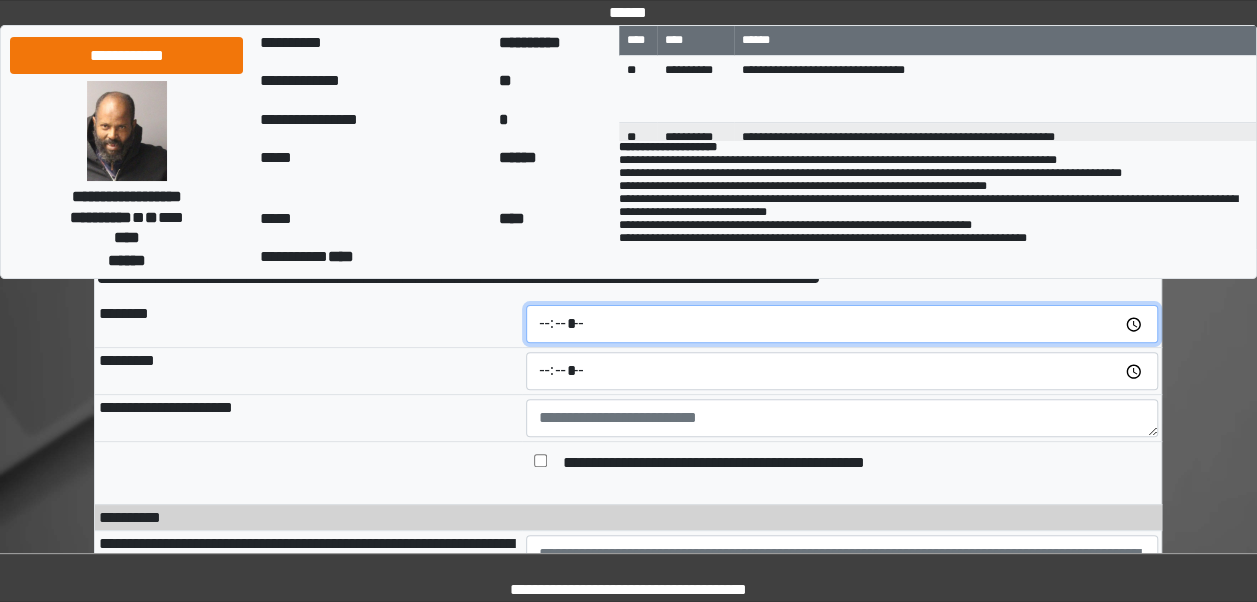 click at bounding box center [842, 324] 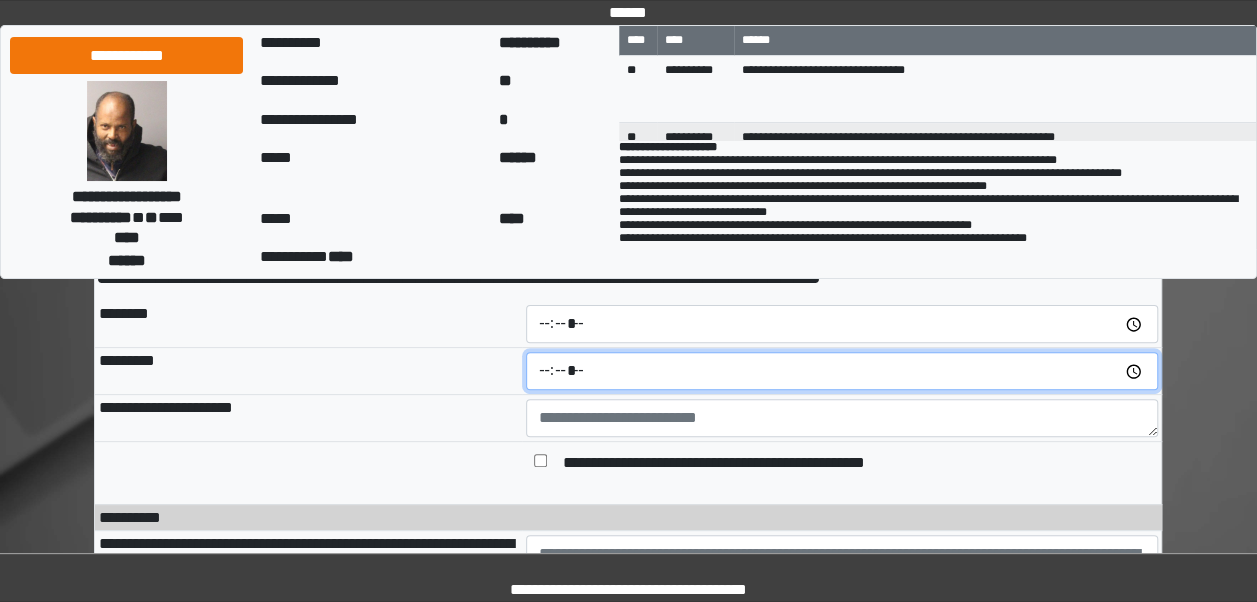 click at bounding box center (842, 371) 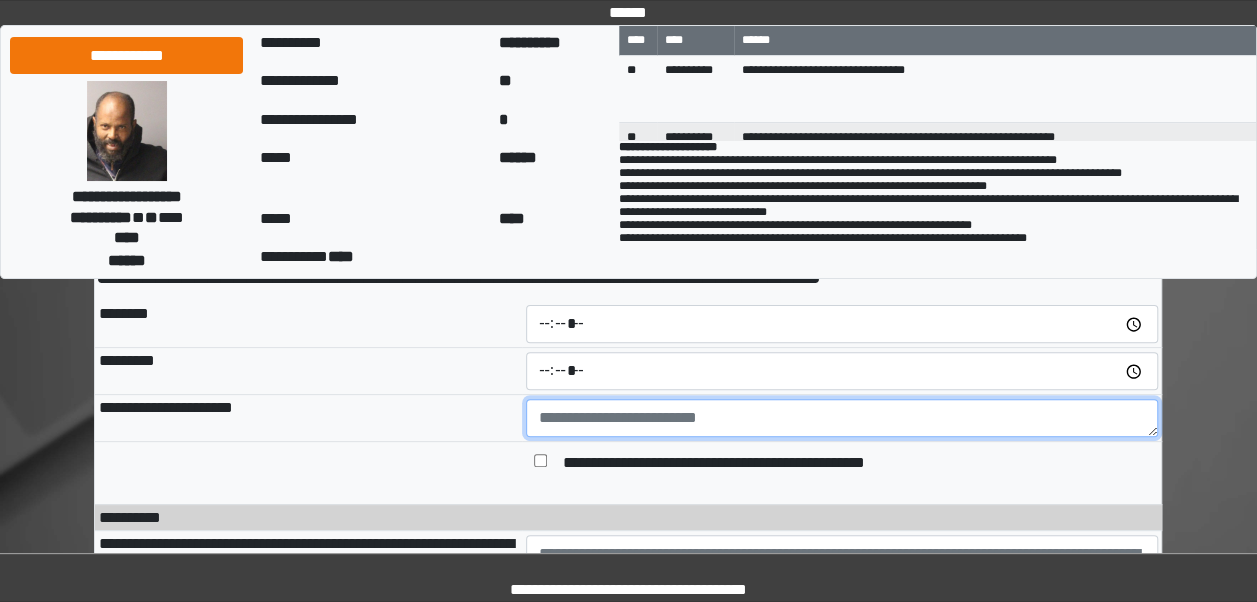click at bounding box center [842, 418] 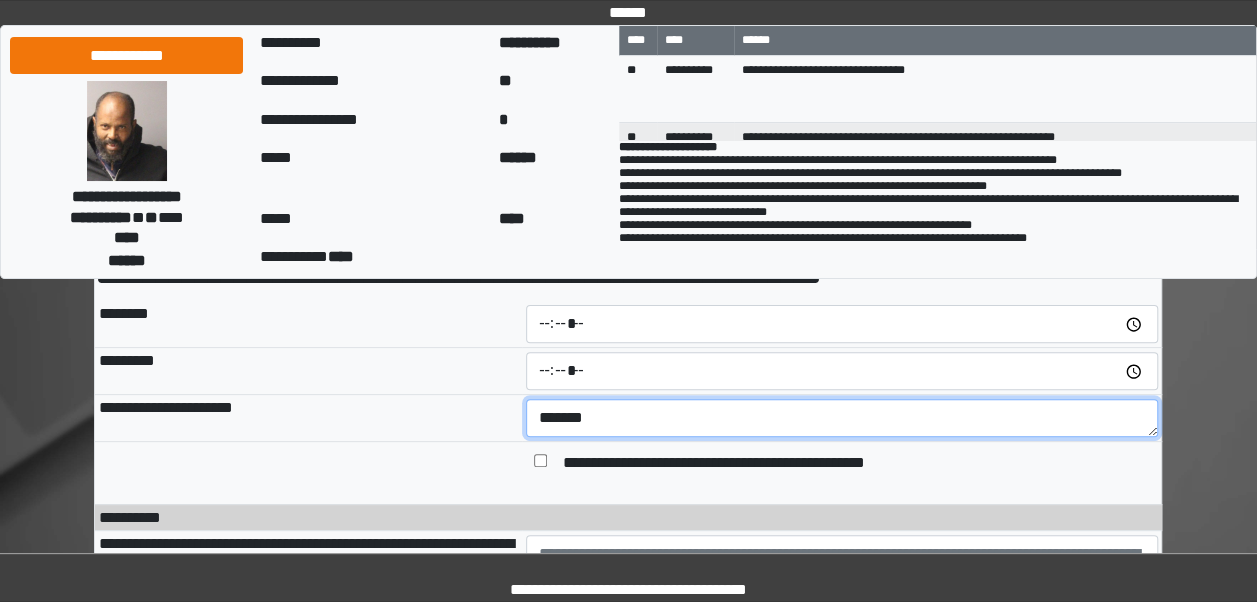 type on "*******" 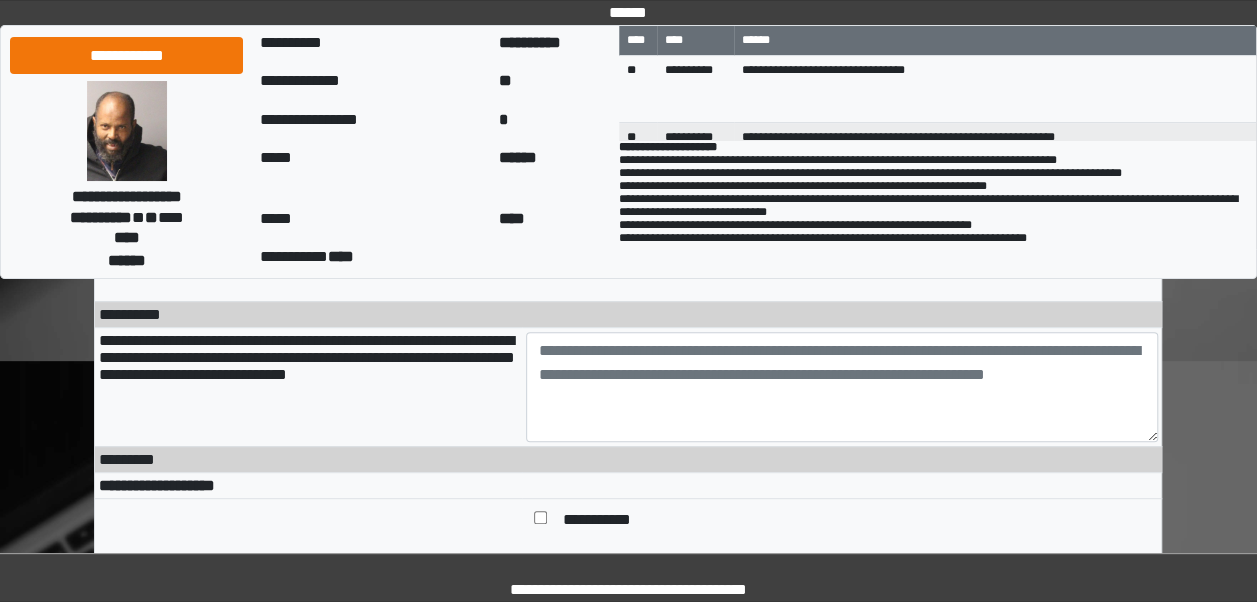 scroll, scrollTop: 350, scrollLeft: 0, axis: vertical 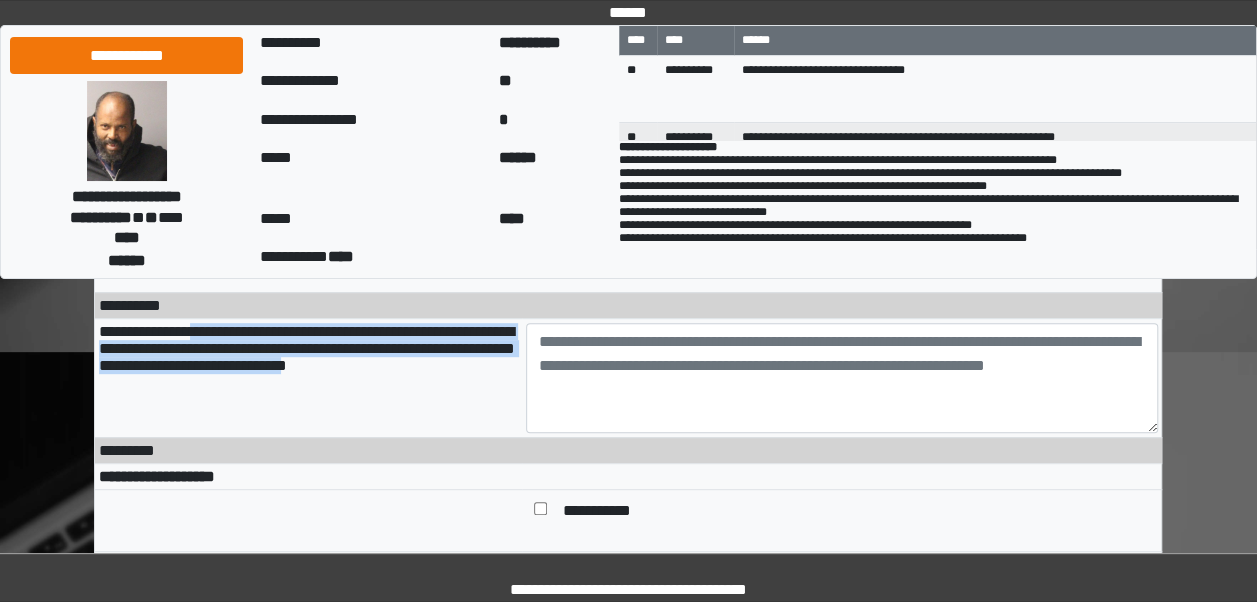 drag, startPoint x: 200, startPoint y: 339, endPoint x: 475, endPoint y: 400, distance: 281.68423 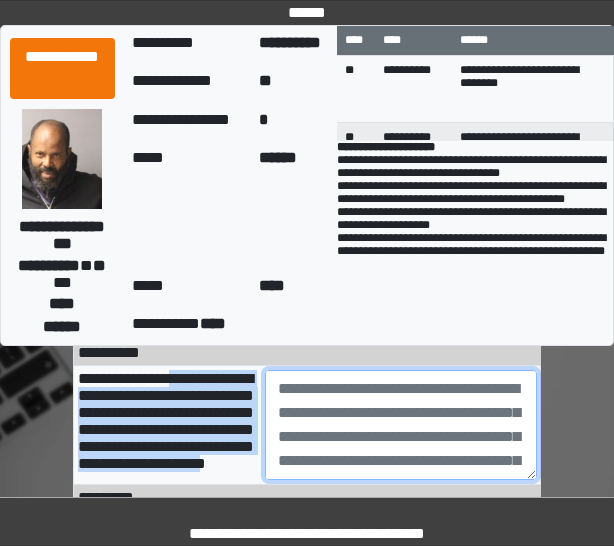 click at bounding box center [401, 425] 